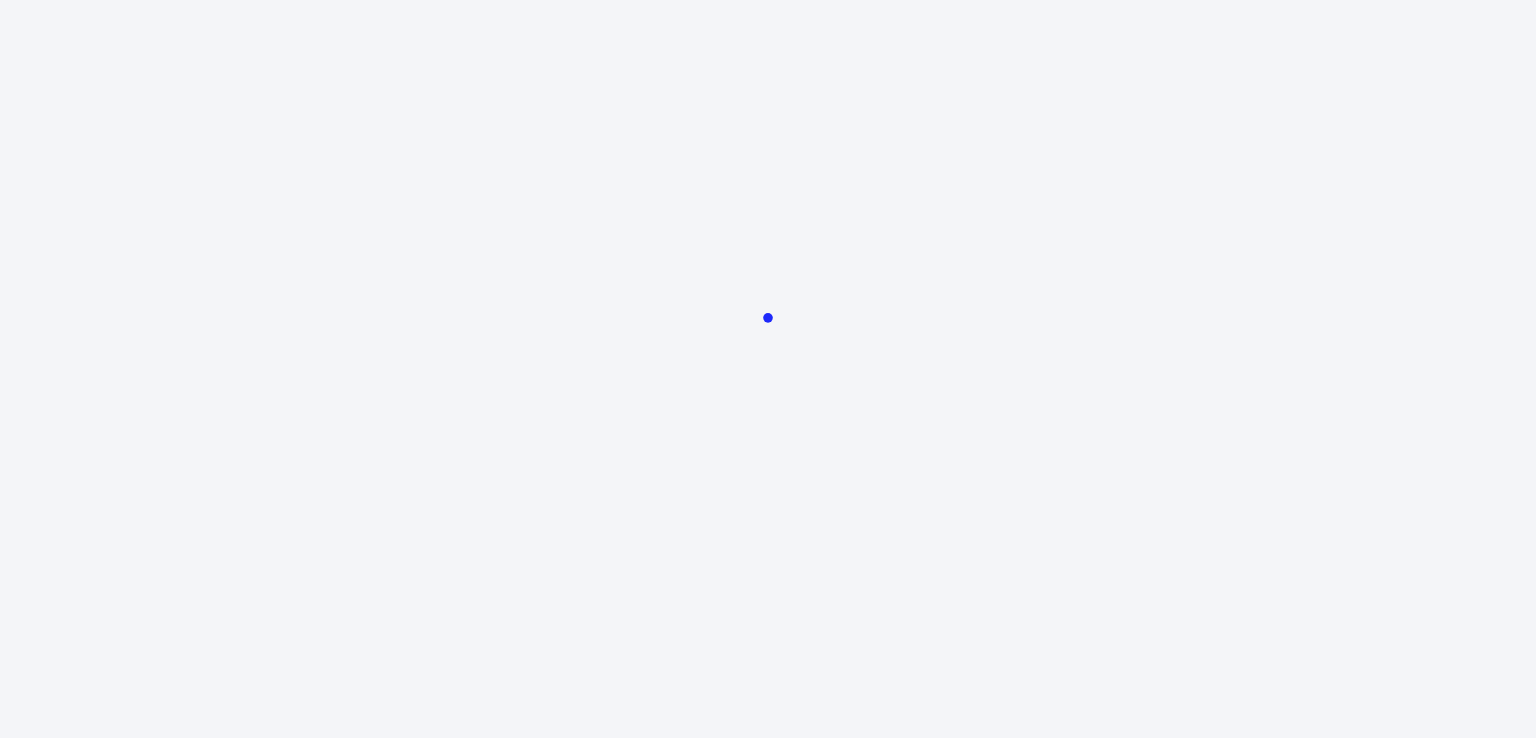 scroll, scrollTop: 0, scrollLeft: 0, axis: both 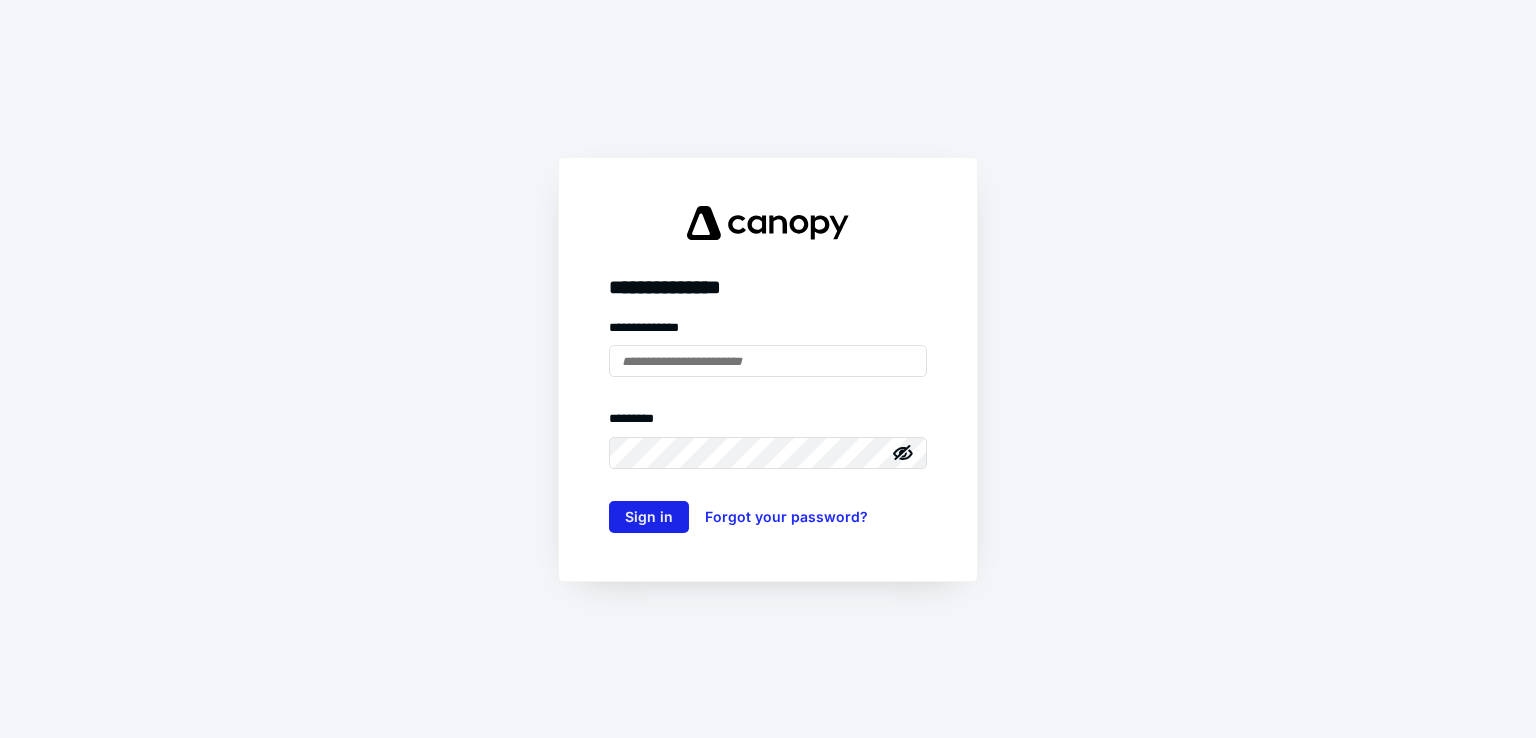 type on "**********" 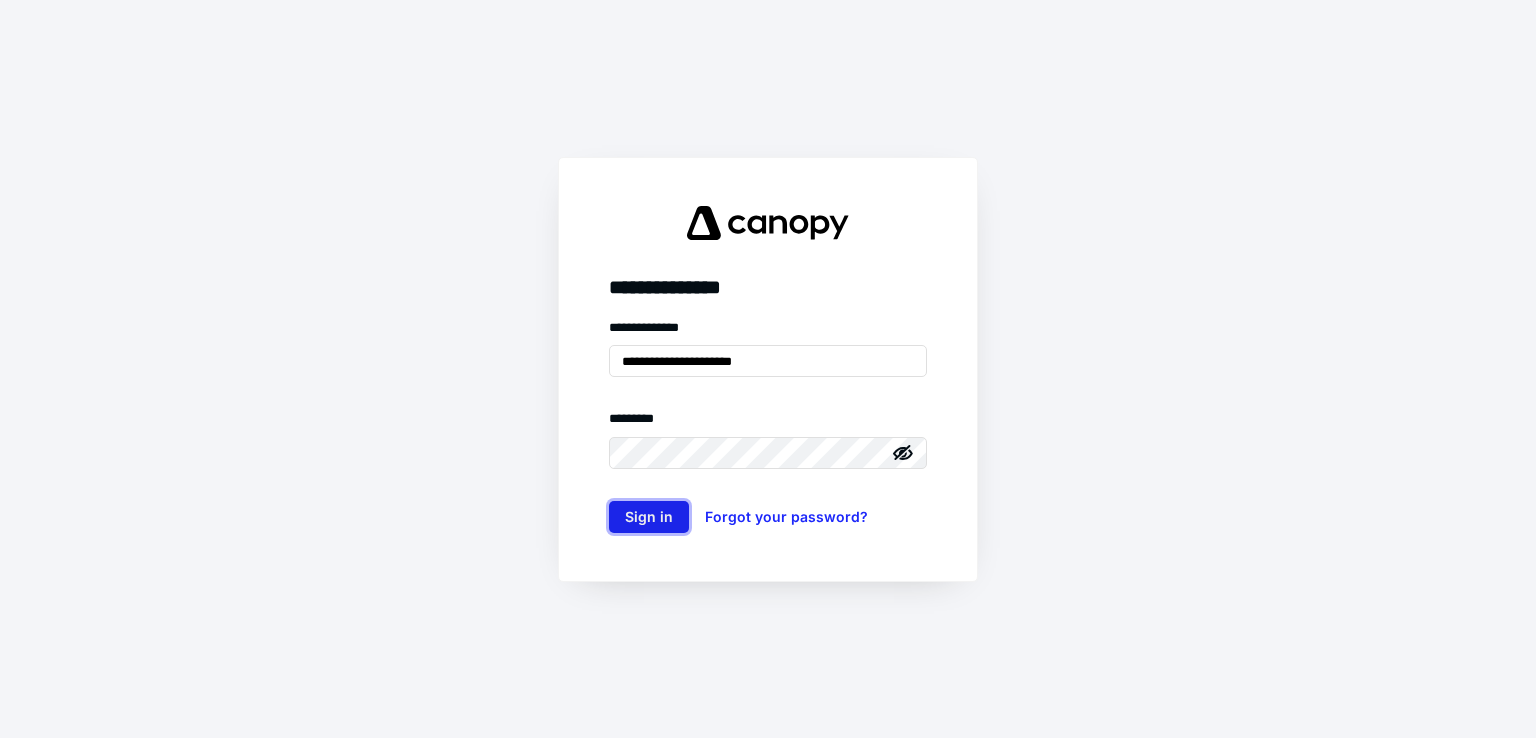 click on "Sign in" at bounding box center (649, 517) 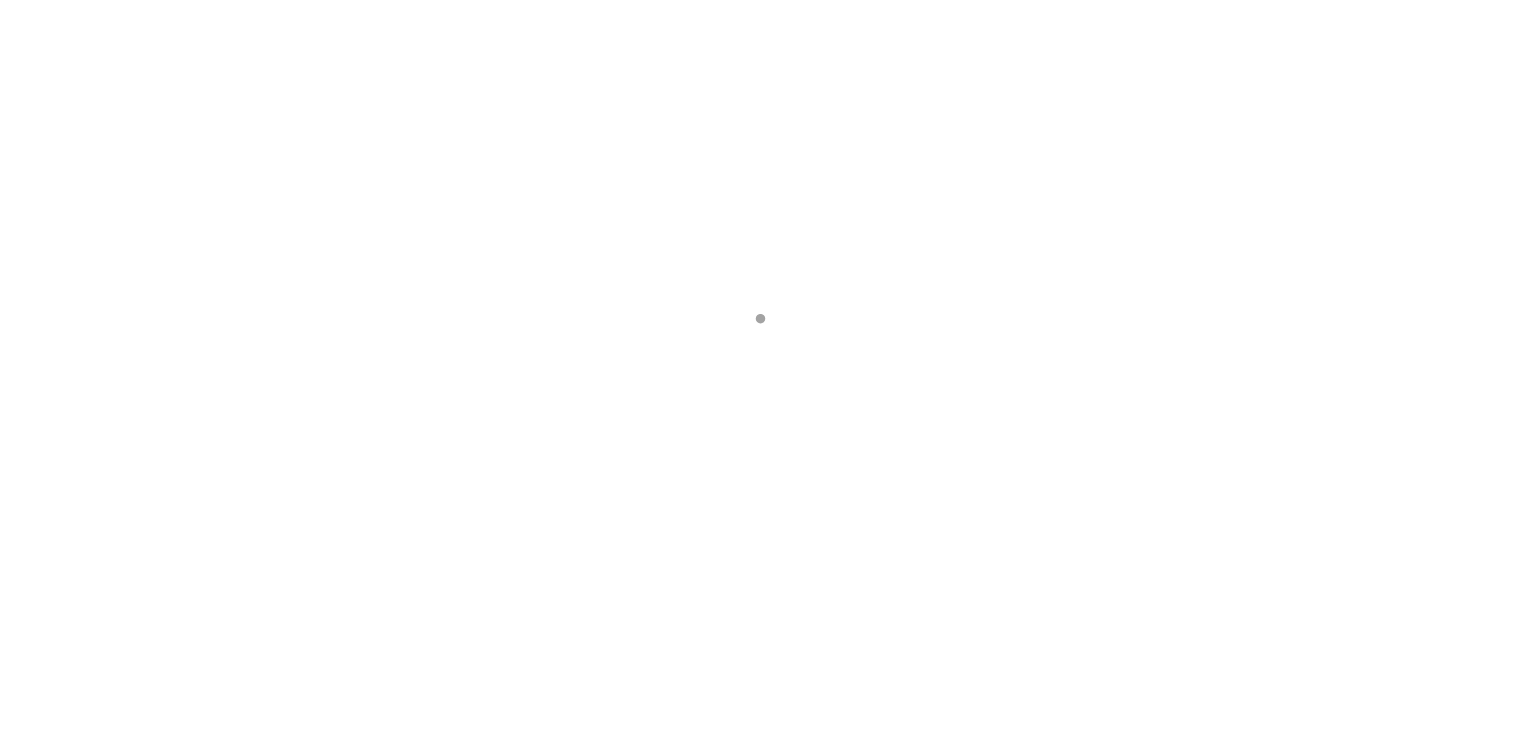 scroll, scrollTop: 0, scrollLeft: 0, axis: both 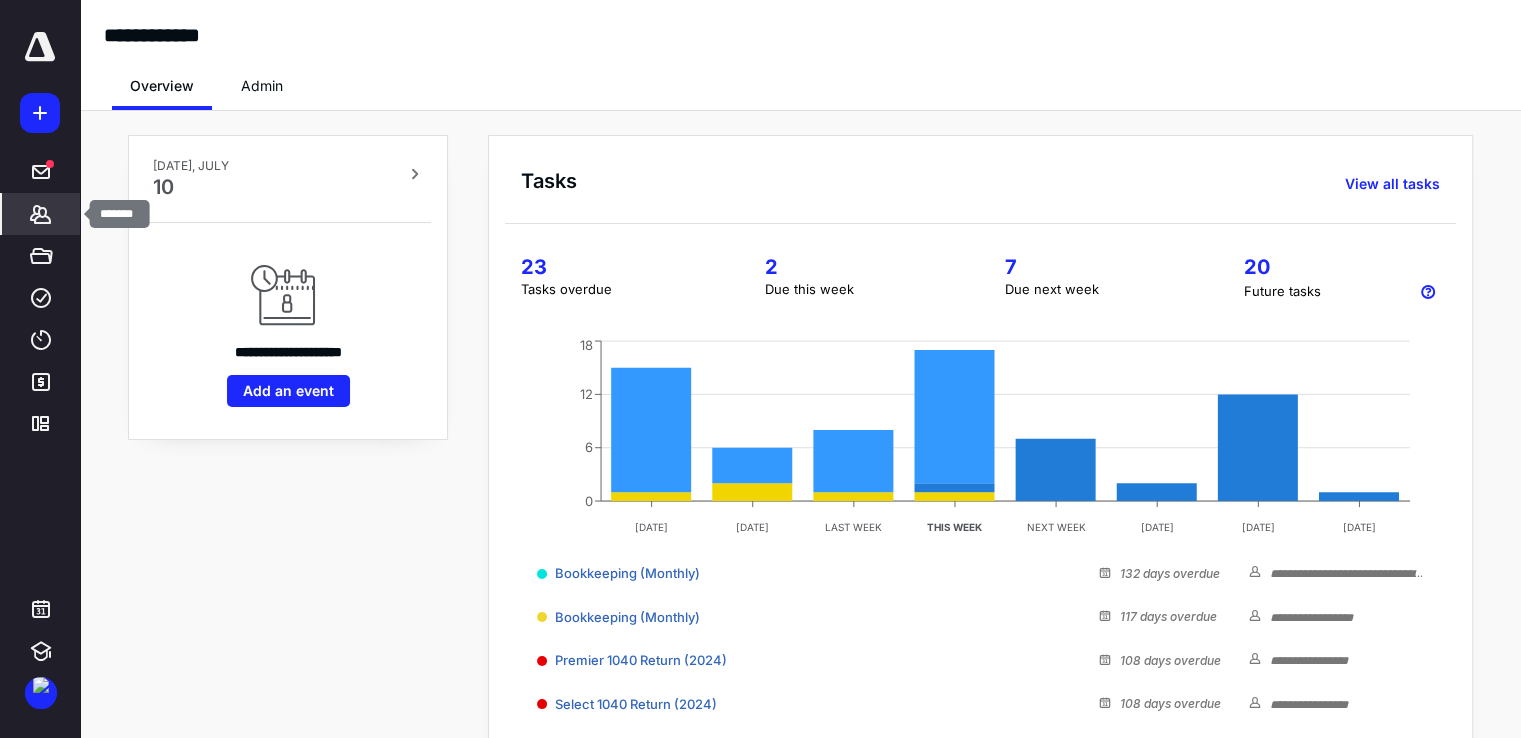 click 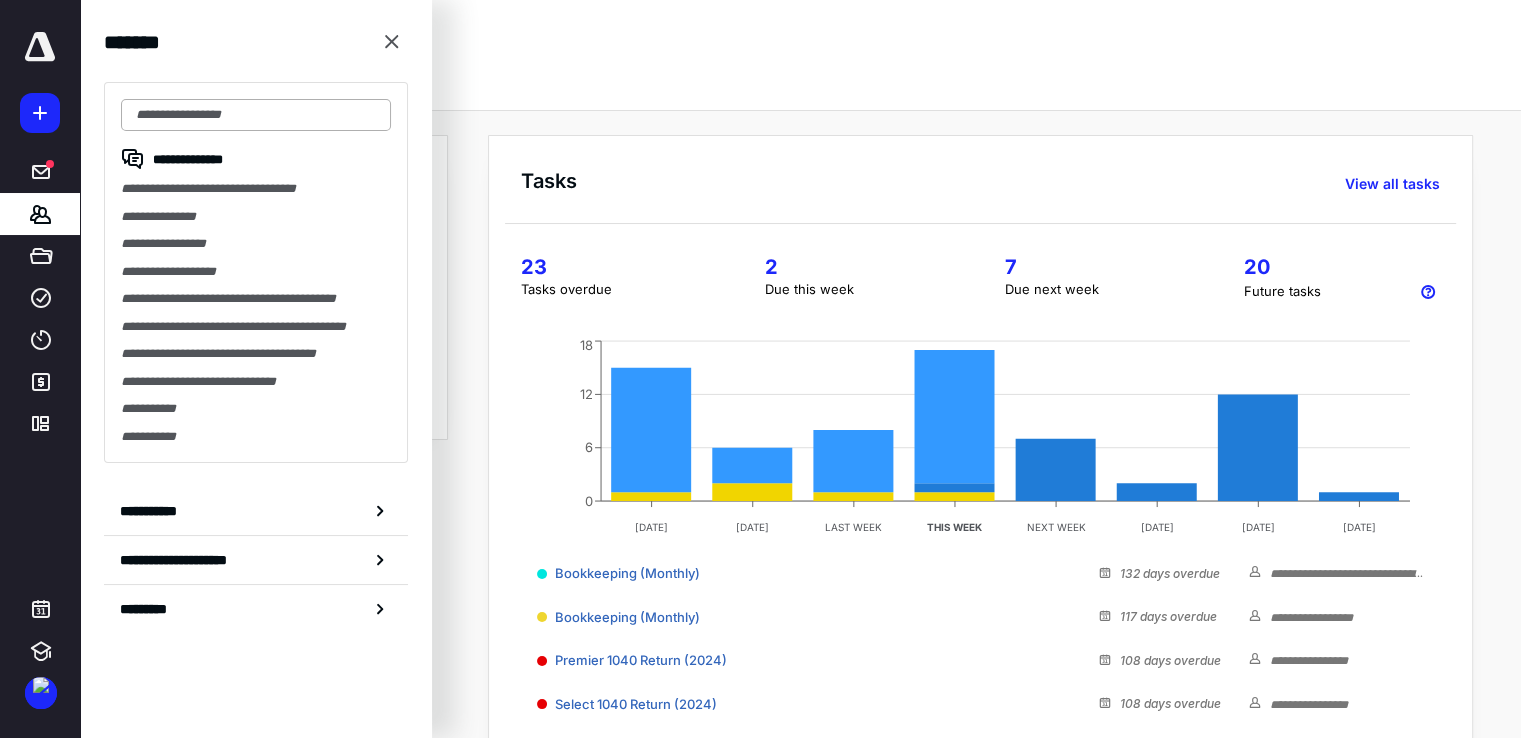 click at bounding box center [256, 115] 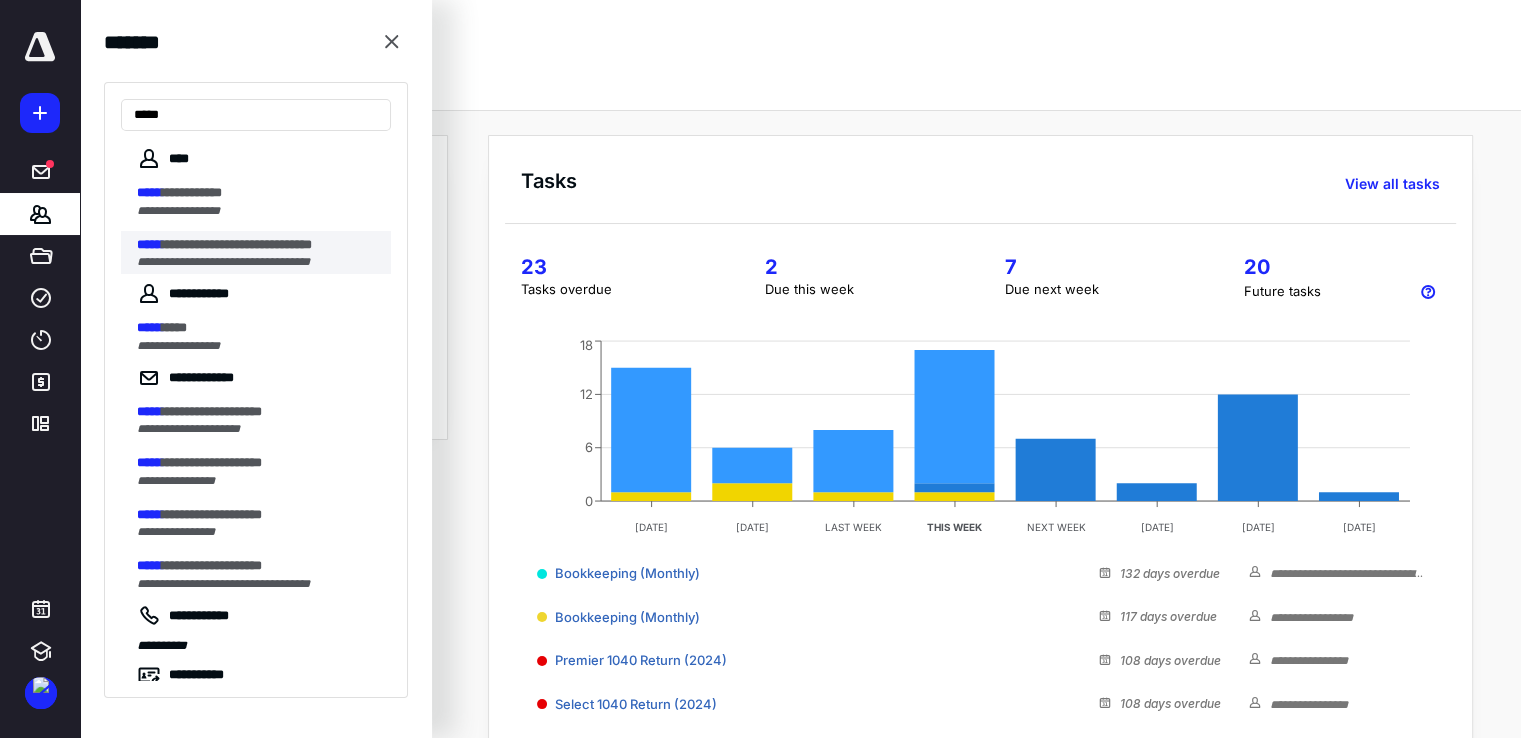 type on "*****" 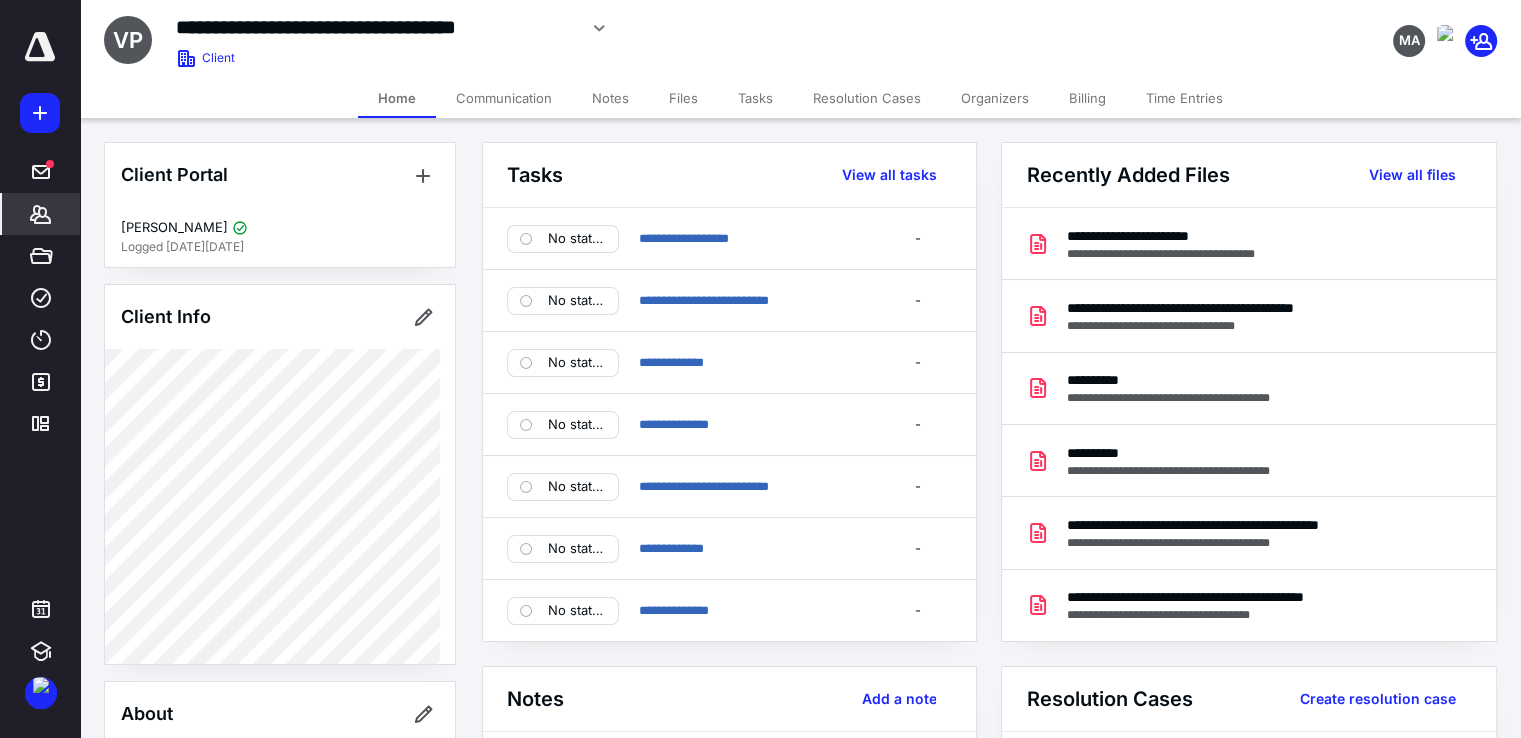 click on "Files" at bounding box center (683, 98) 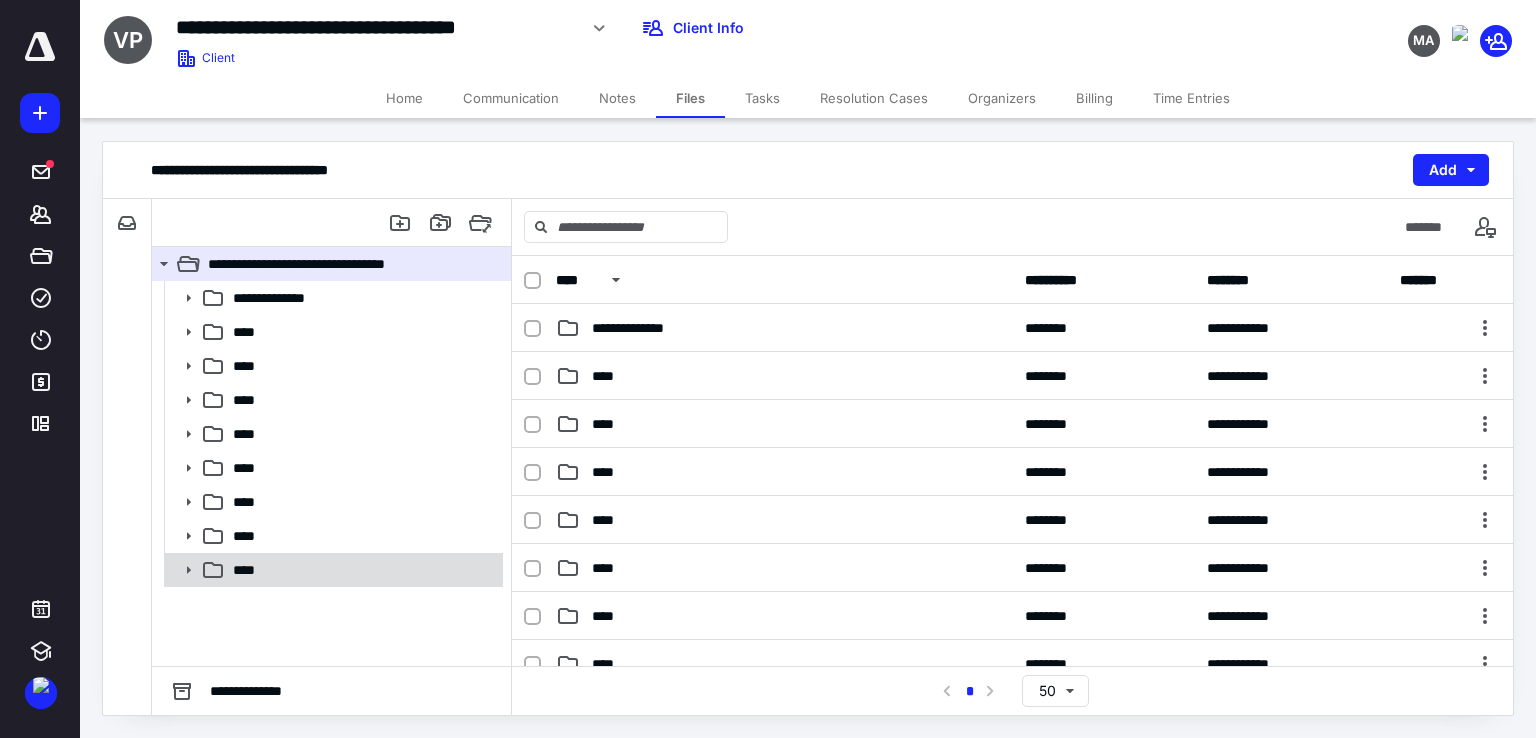click on "****" at bounding box center [362, 570] 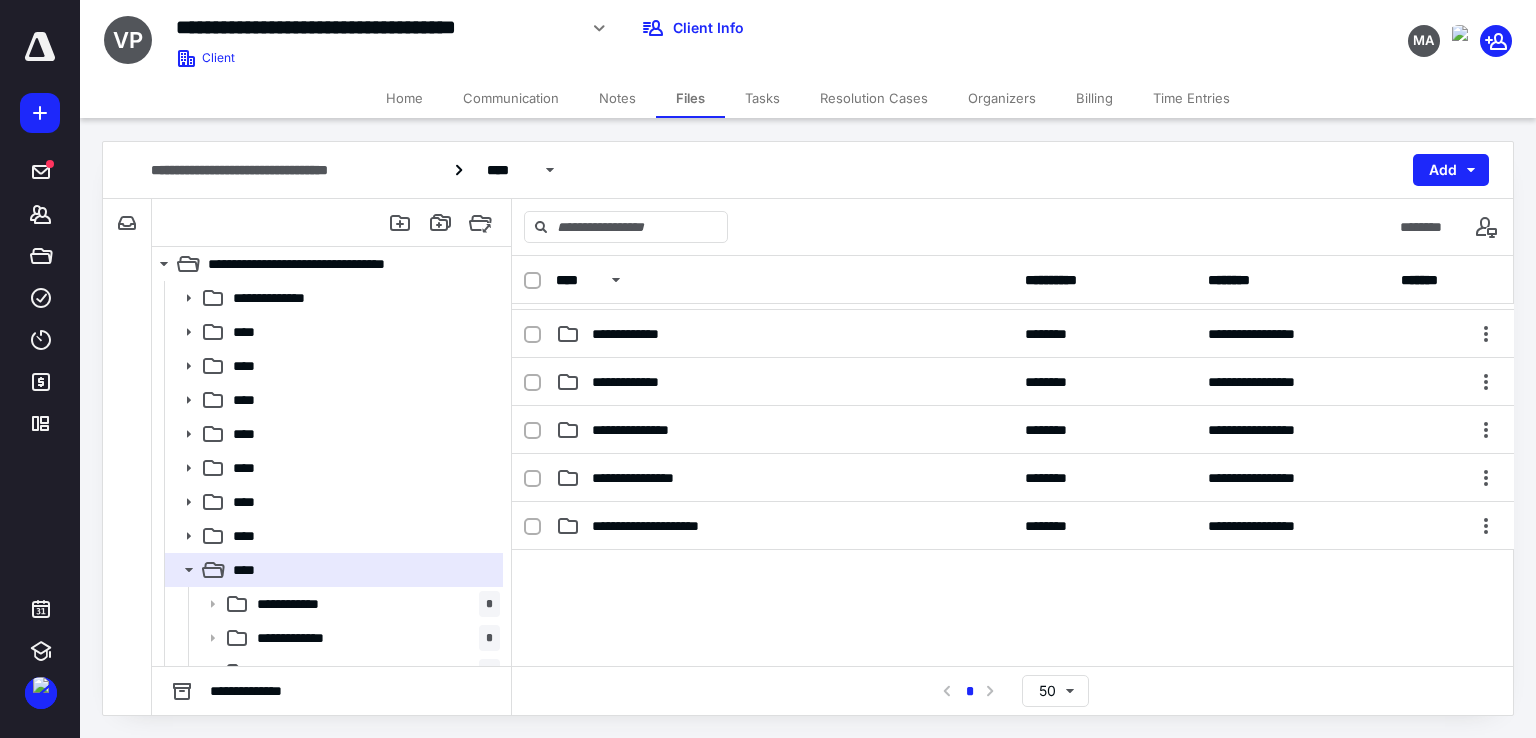 scroll, scrollTop: 446, scrollLeft: 0, axis: vertical 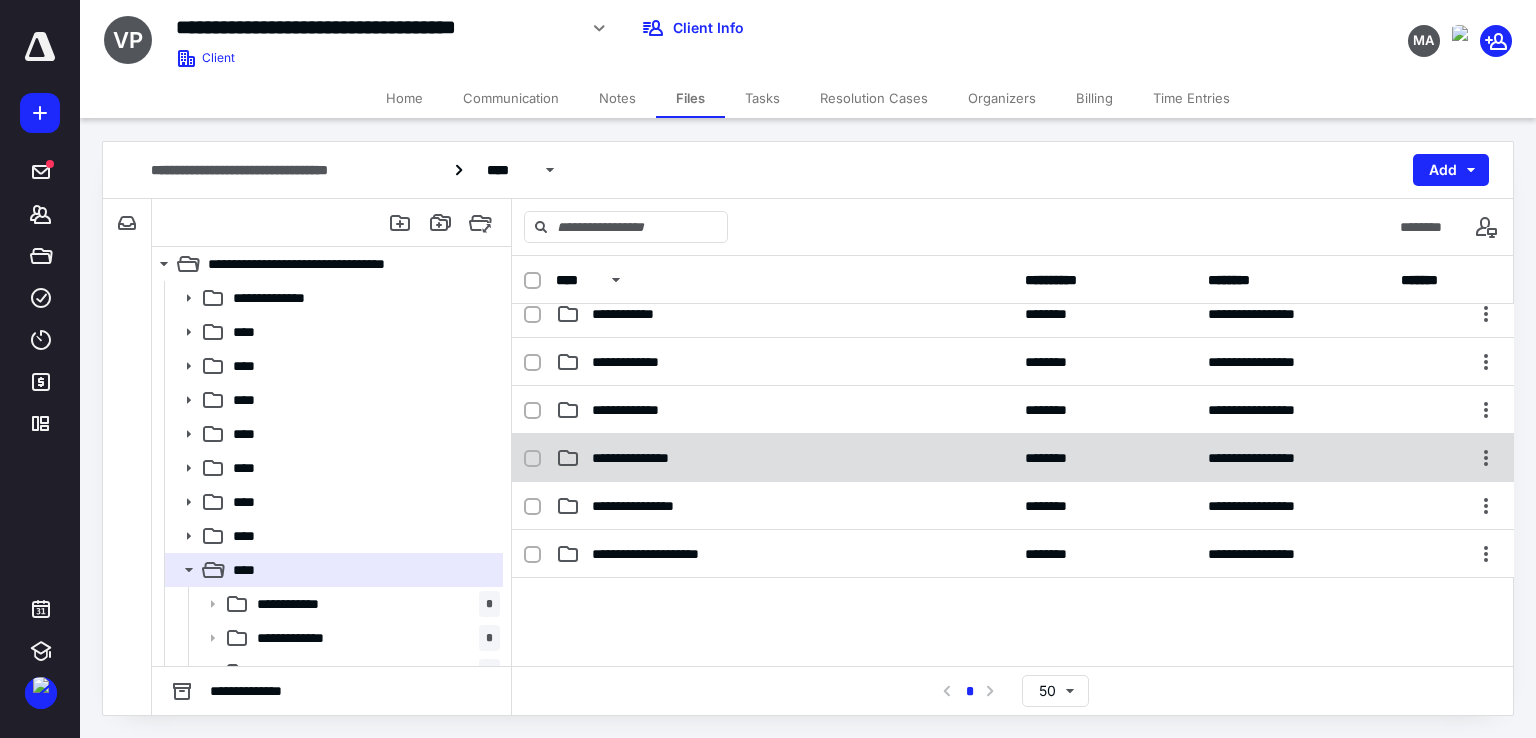 click on "**********" at bounding box center [784, 458] 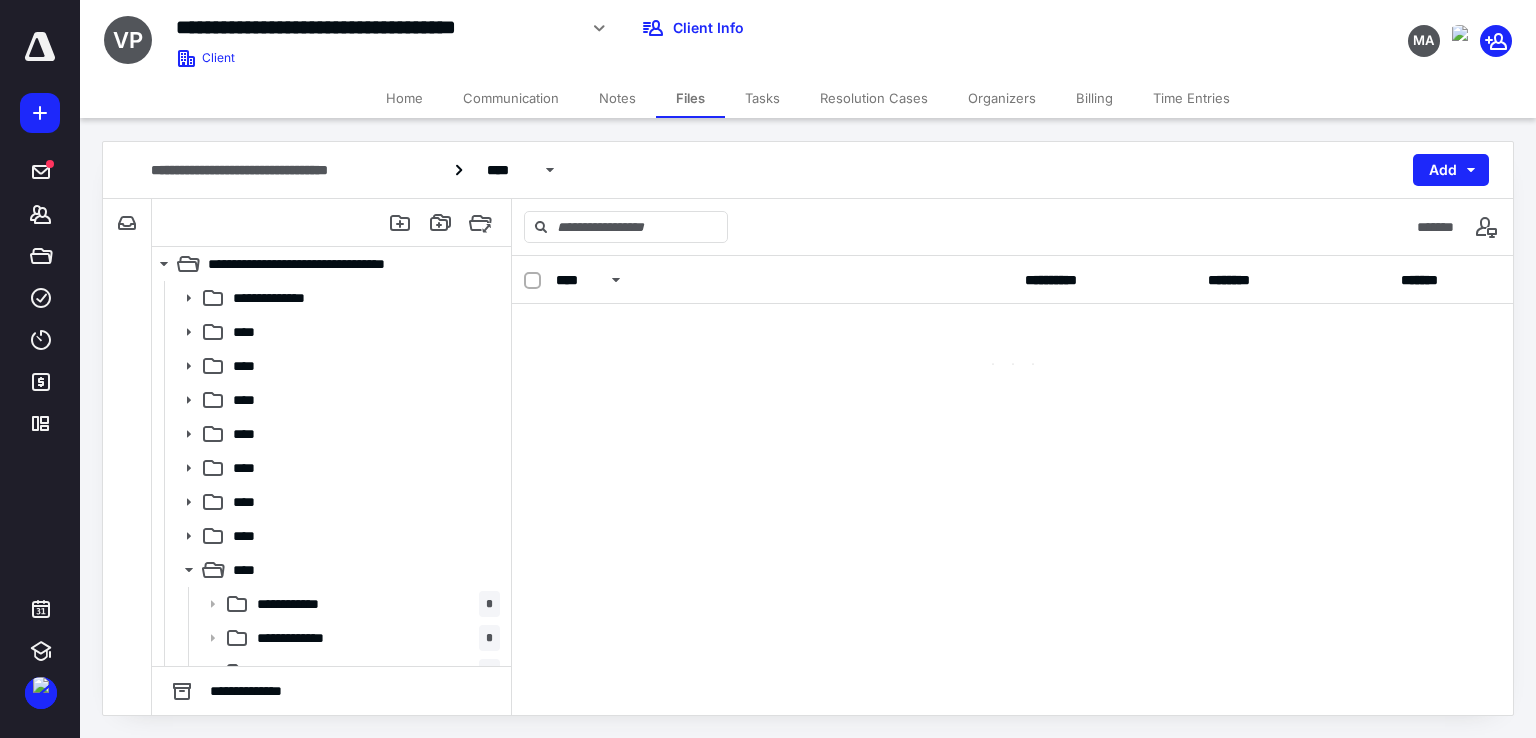 scroll, scrollTop: 0, scrollLeft: 0, axis: both 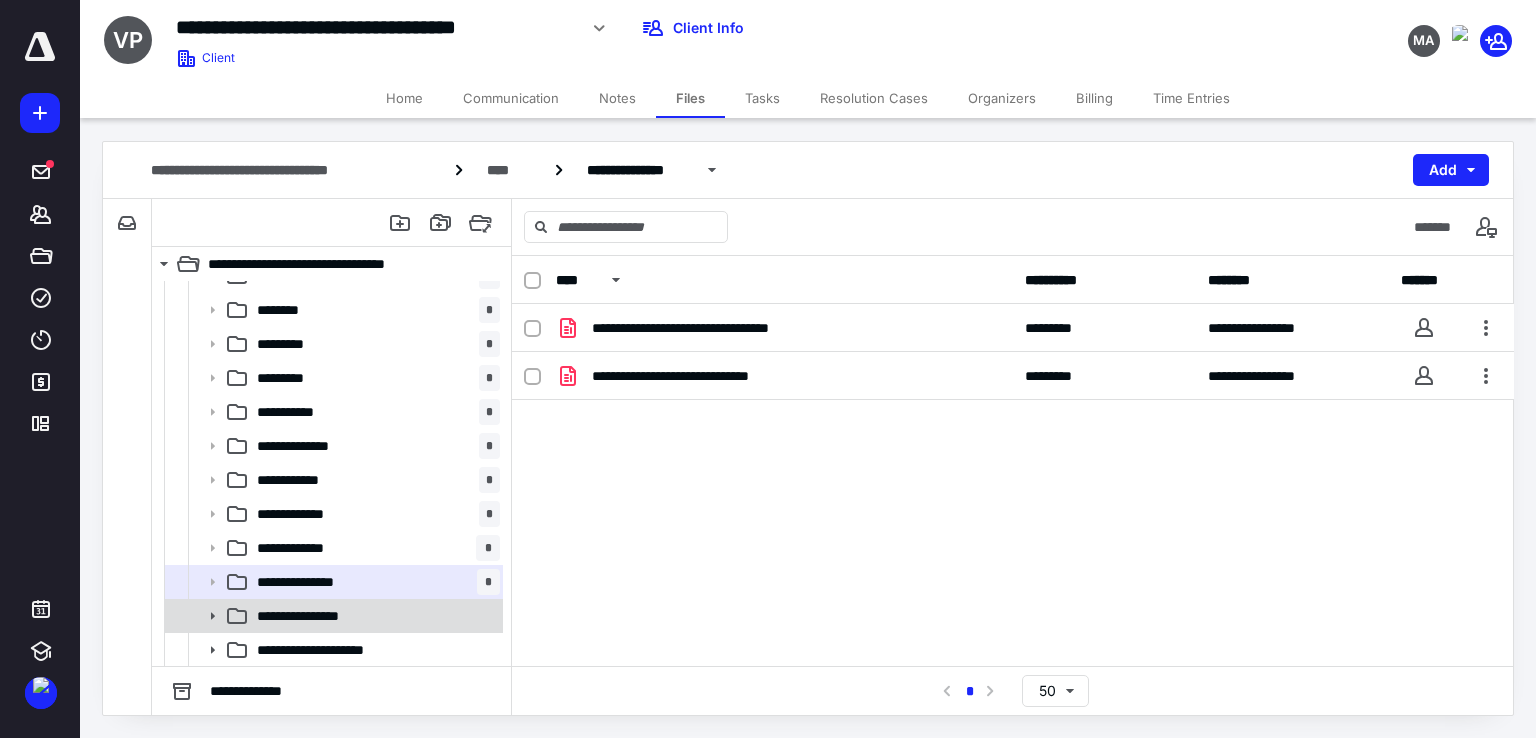 click on "**********" at bounding box center (374, 616) 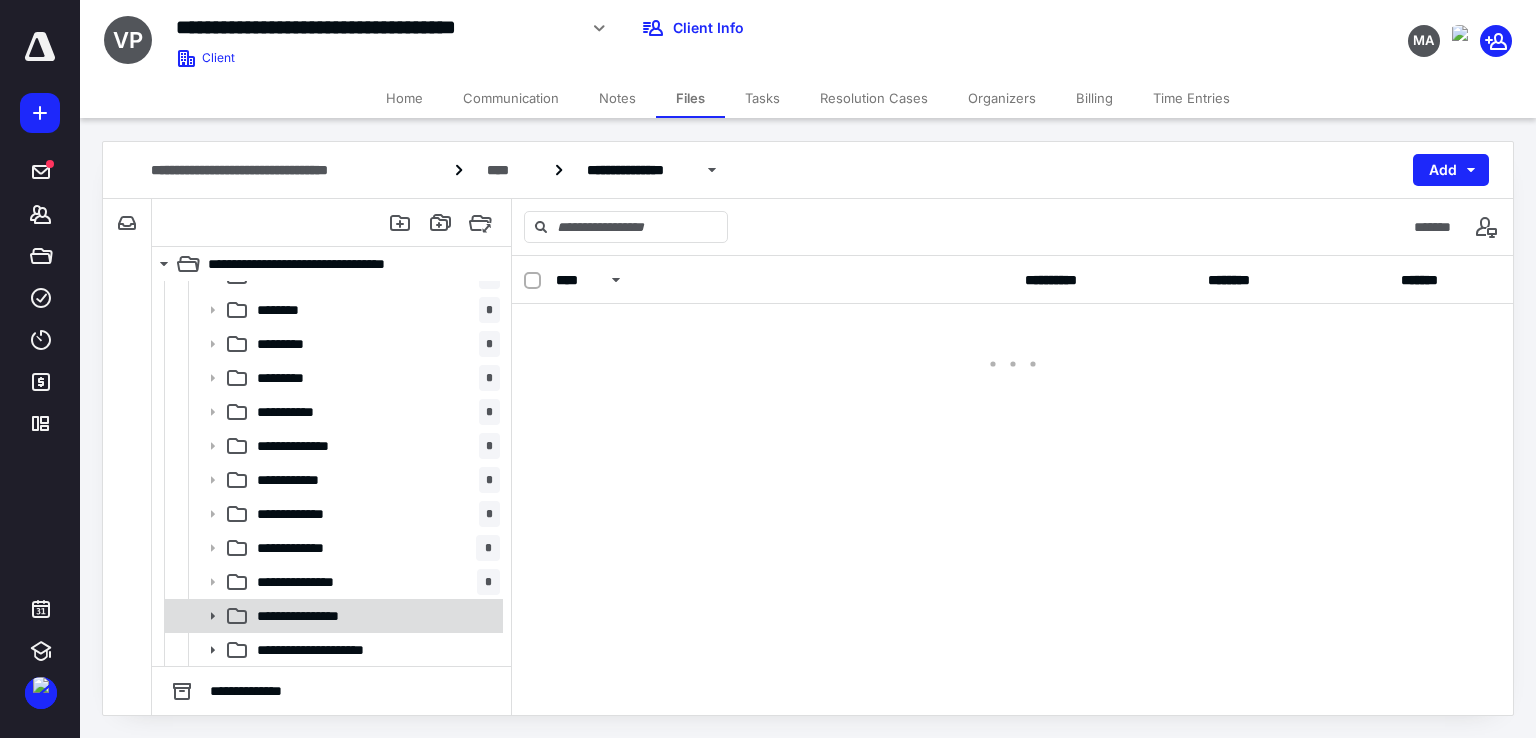 click on "**********" at bounding box center (374, 616) 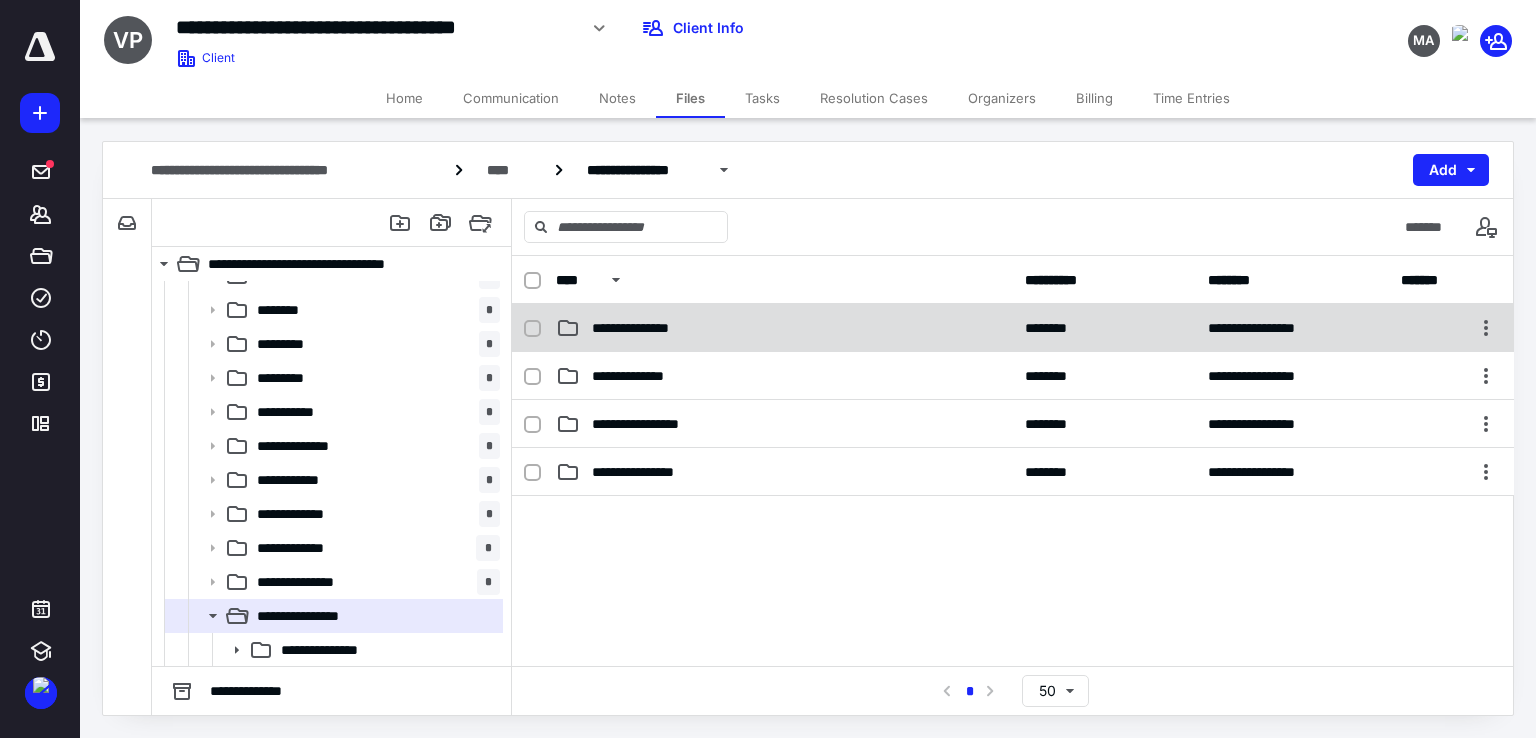 click on "**********" at bounding box center (644, 328) 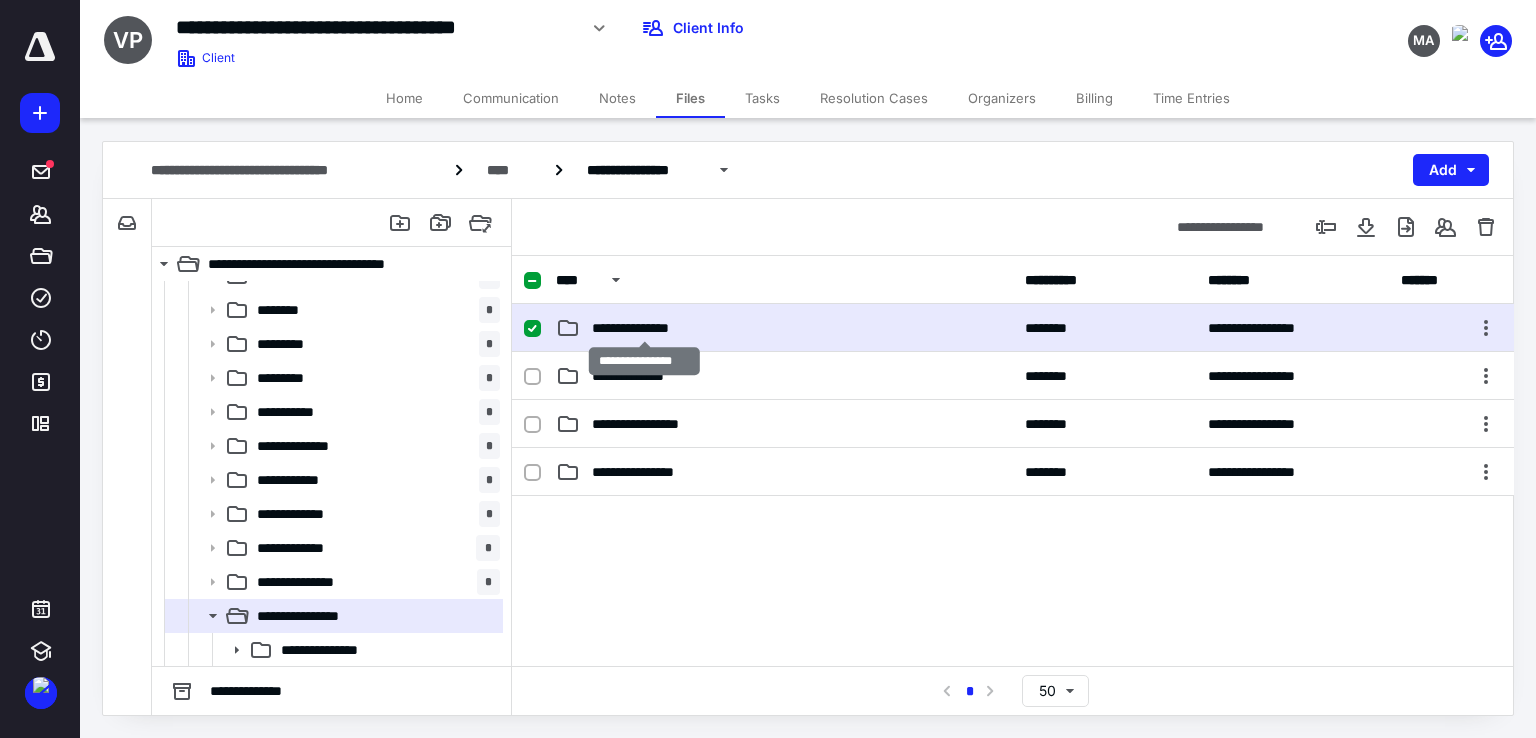 click on "**********" at bounding box center (644, 328) 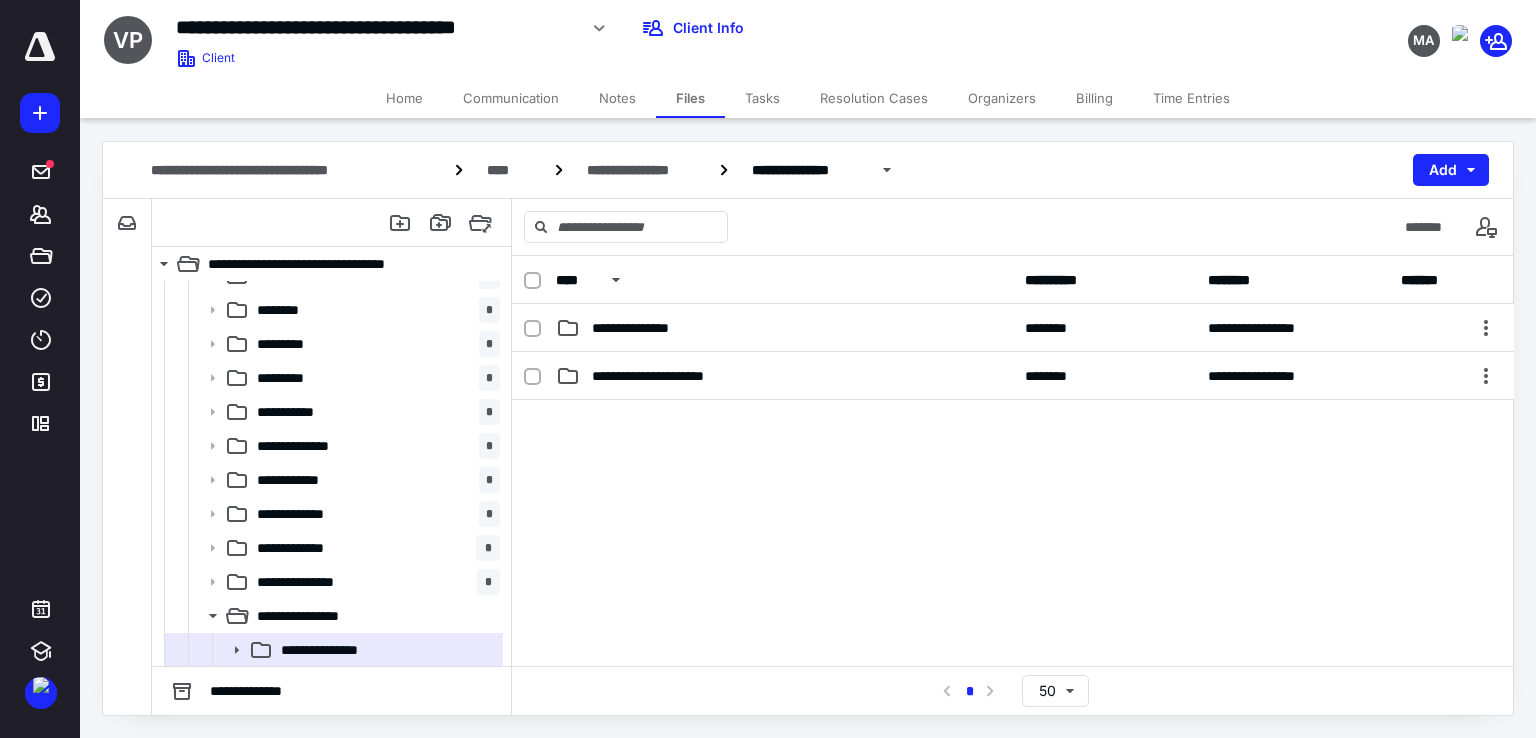 click on "**********" at bounding box center [1013, 328] 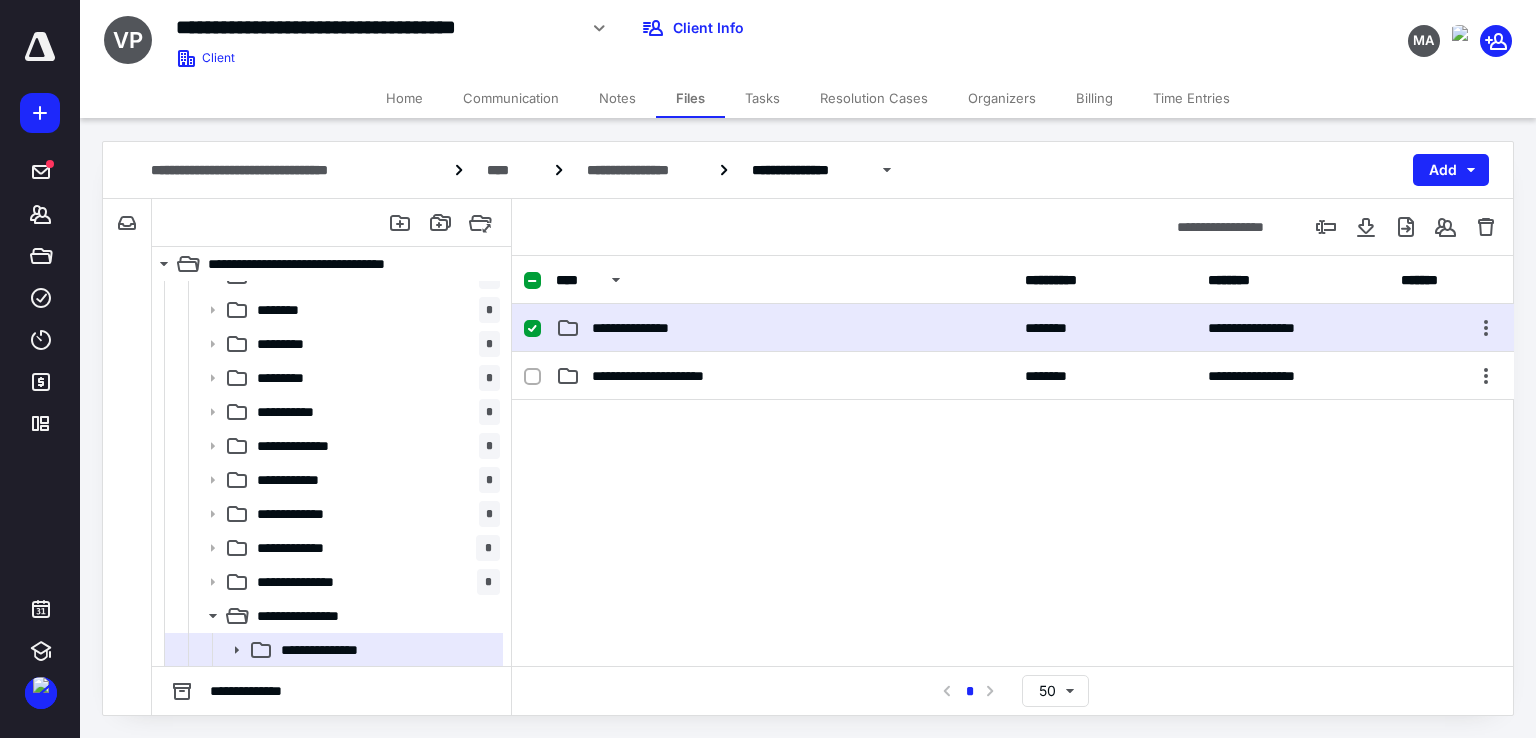 click on "**********" at bounding box center [1013, 328] 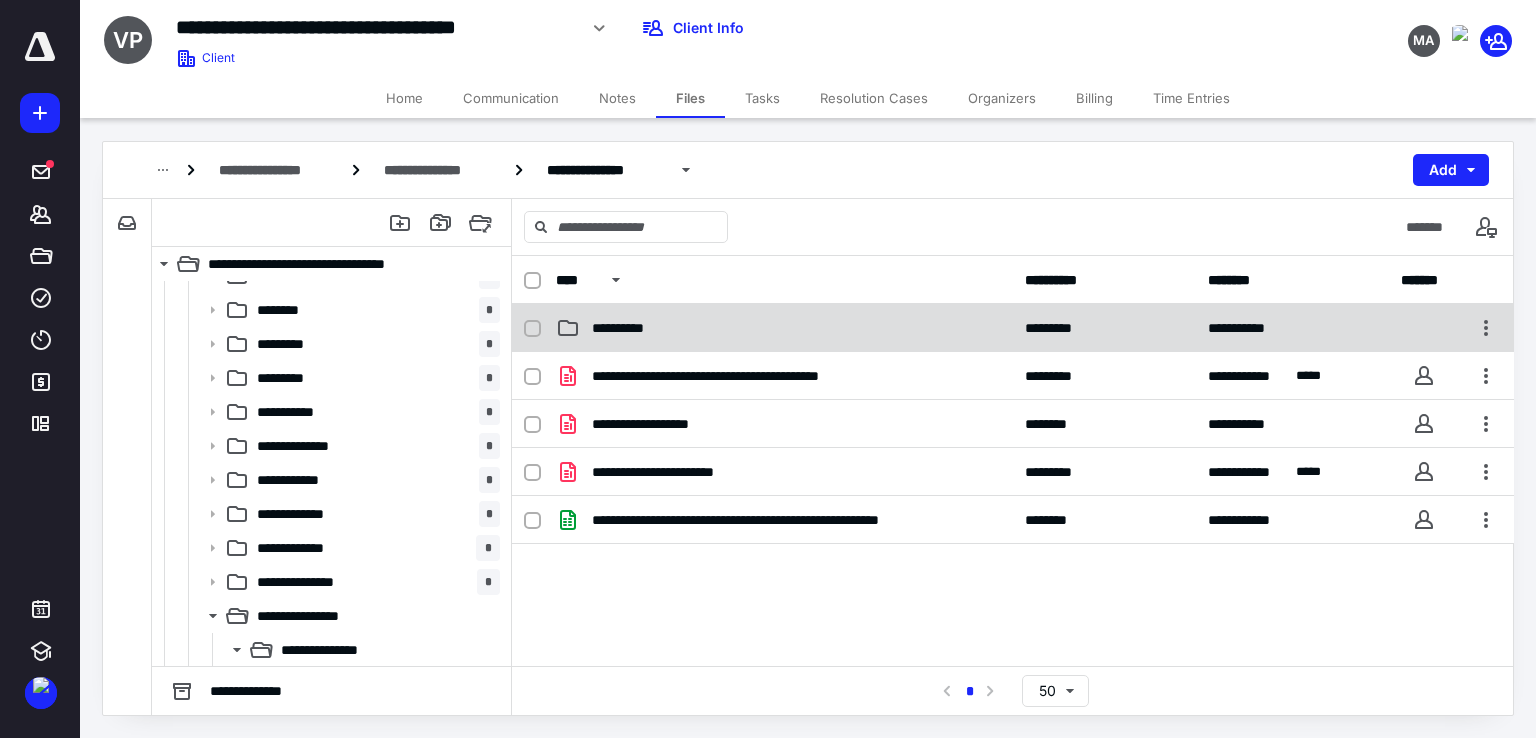 click on "**********" at bounding box center (784, 328) 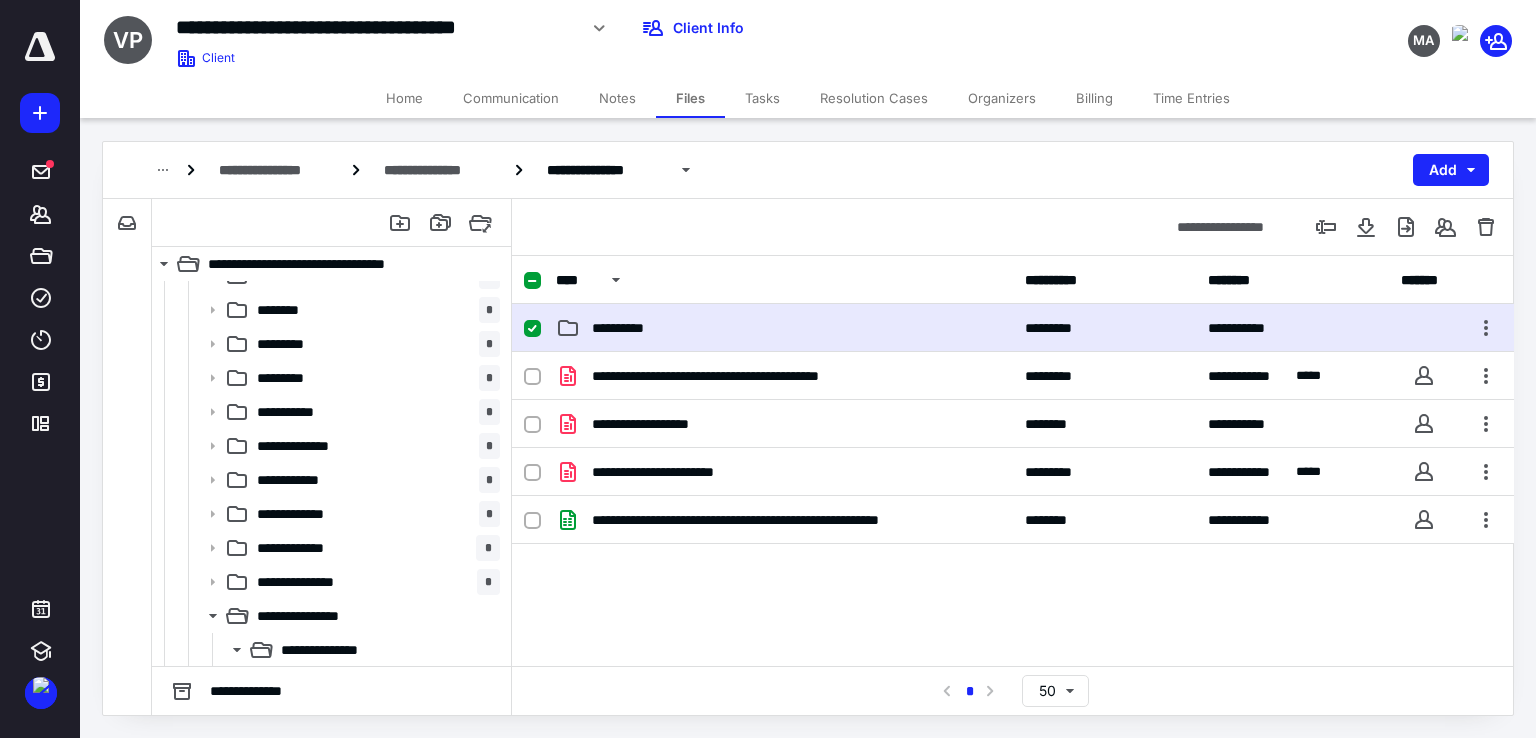 click on "**********" at bounding box center [784, 328] 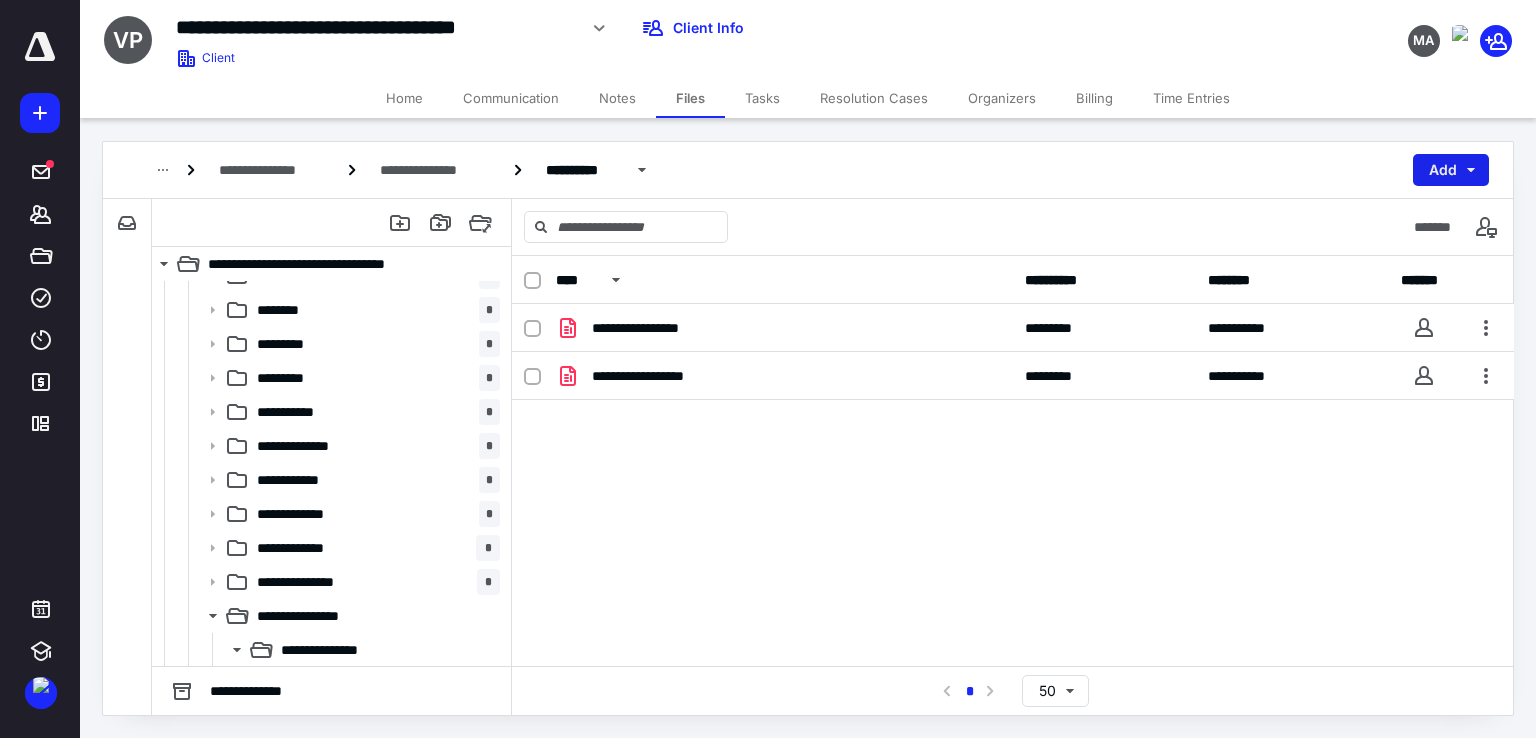click on "Add" at bounding box center (1451, 170) 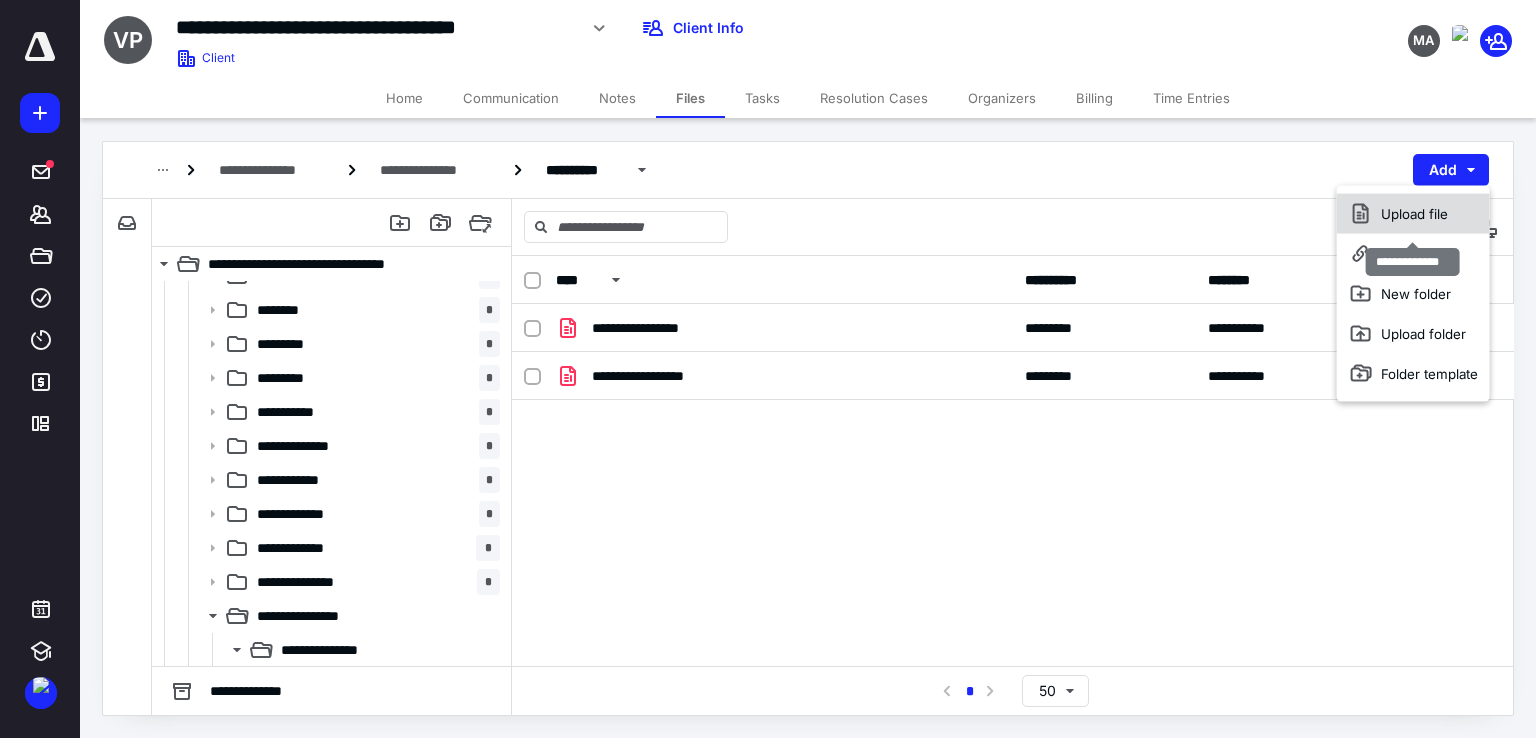 click on "Upload file" at bounding box center [1413, 214] 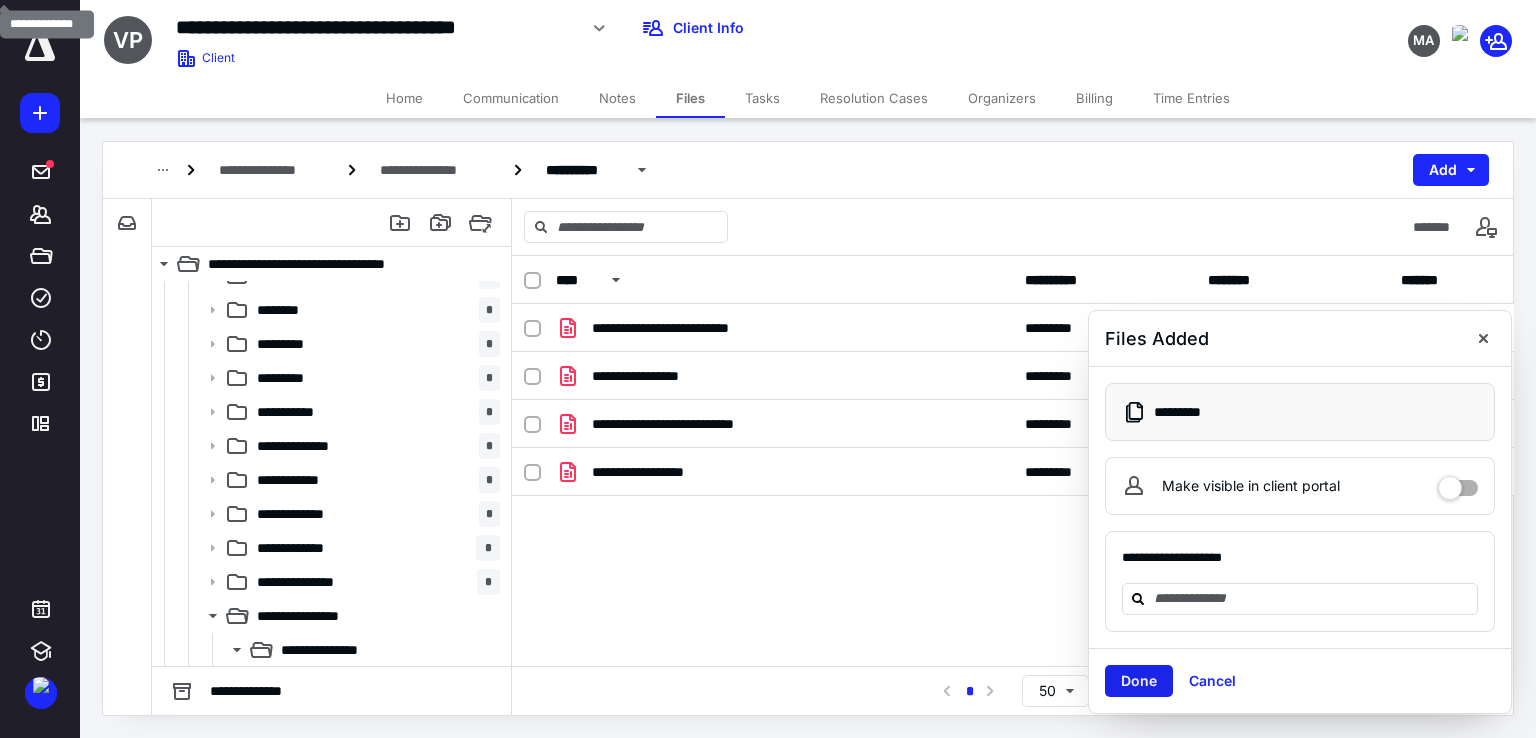 click on "Done" at bounding box center [1139, 681] 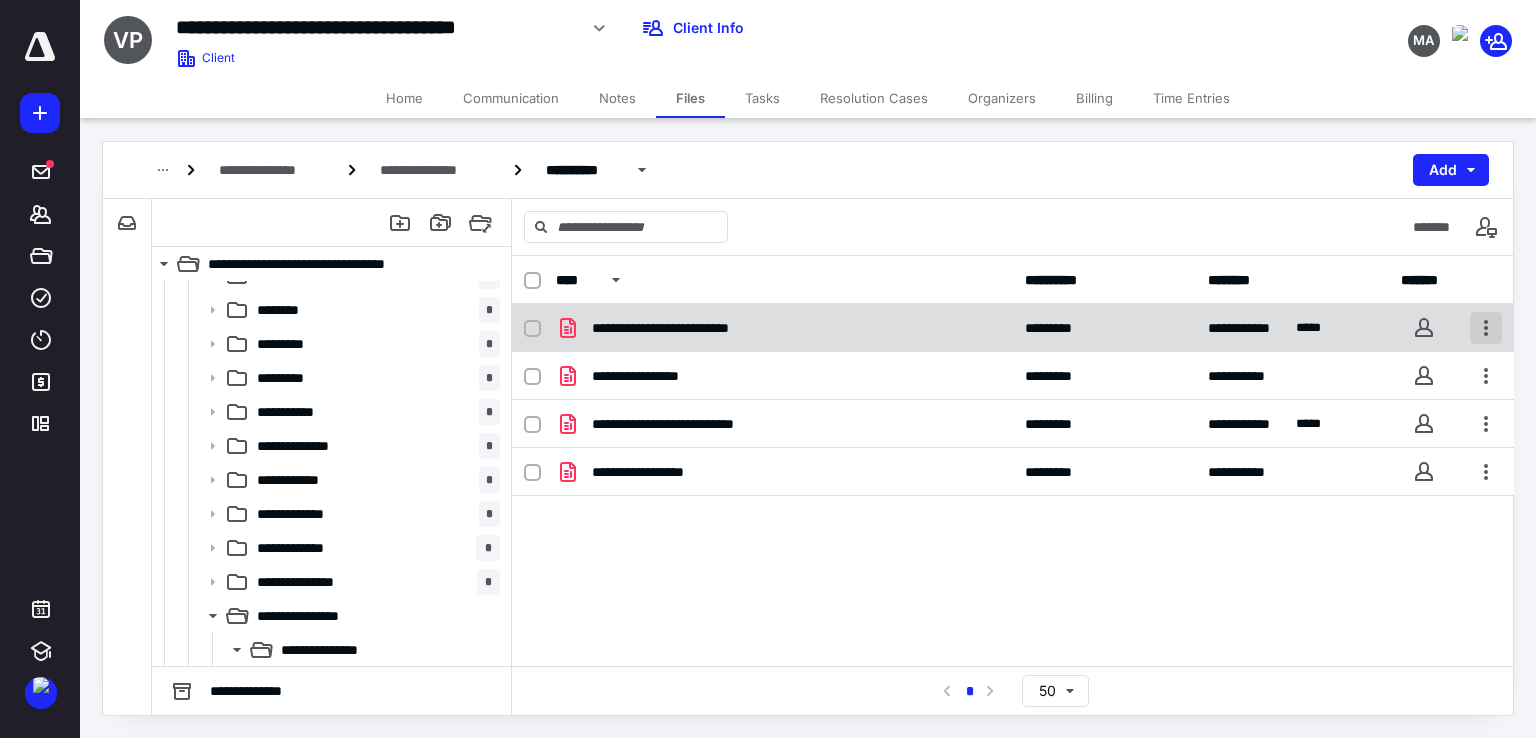 click at bounding box center [1486, 328] 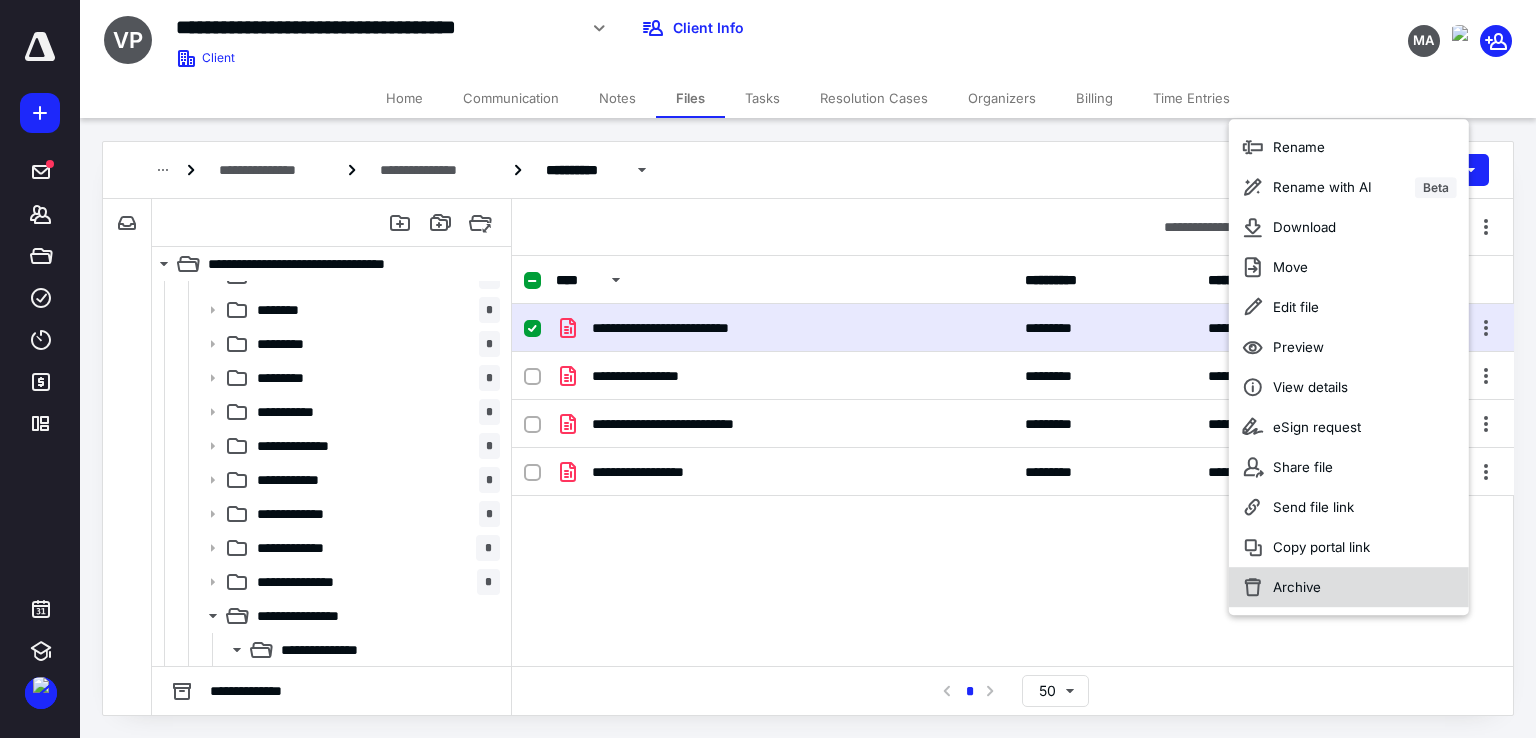 click on "Archive" at bounding box center [1349, 587] 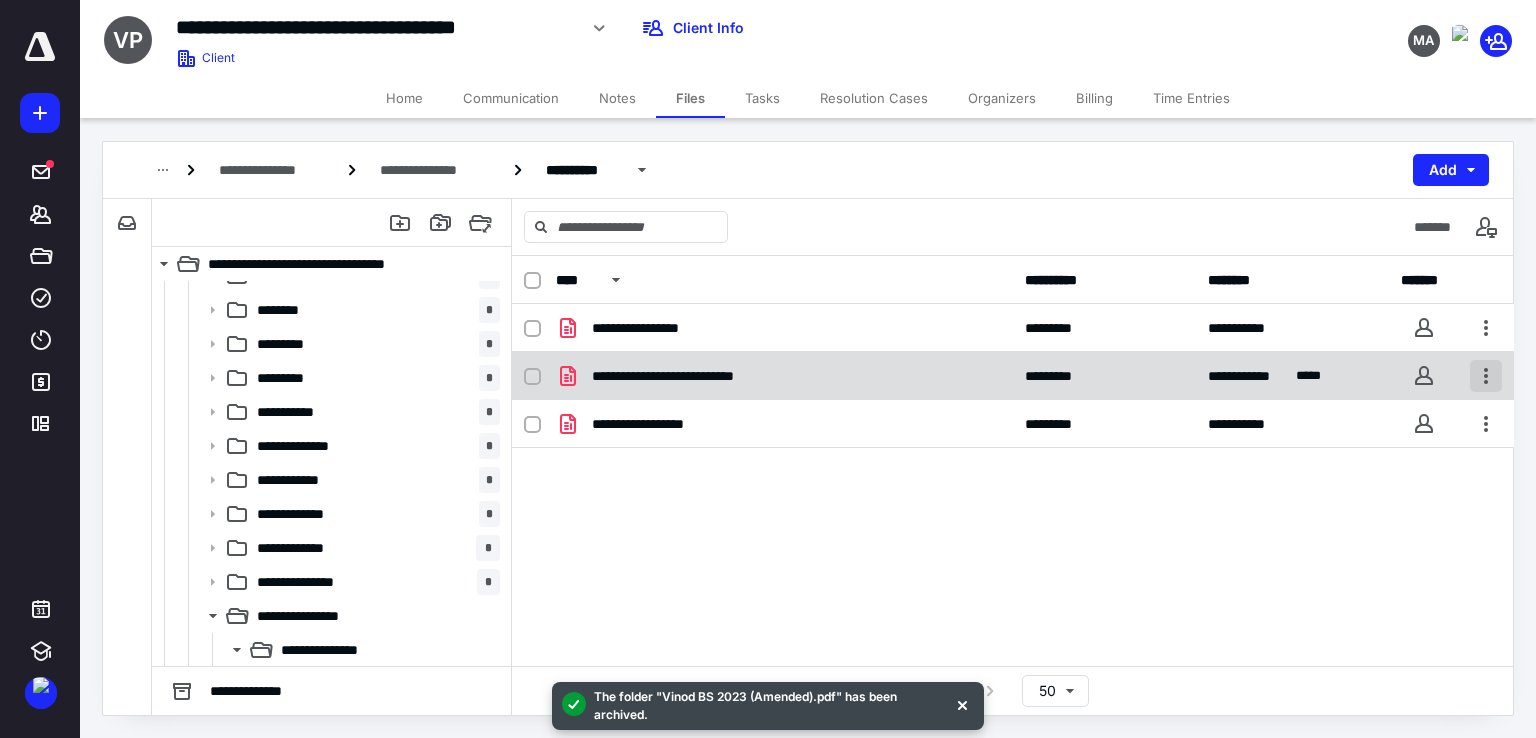 click at bounding box center [1486, 376] 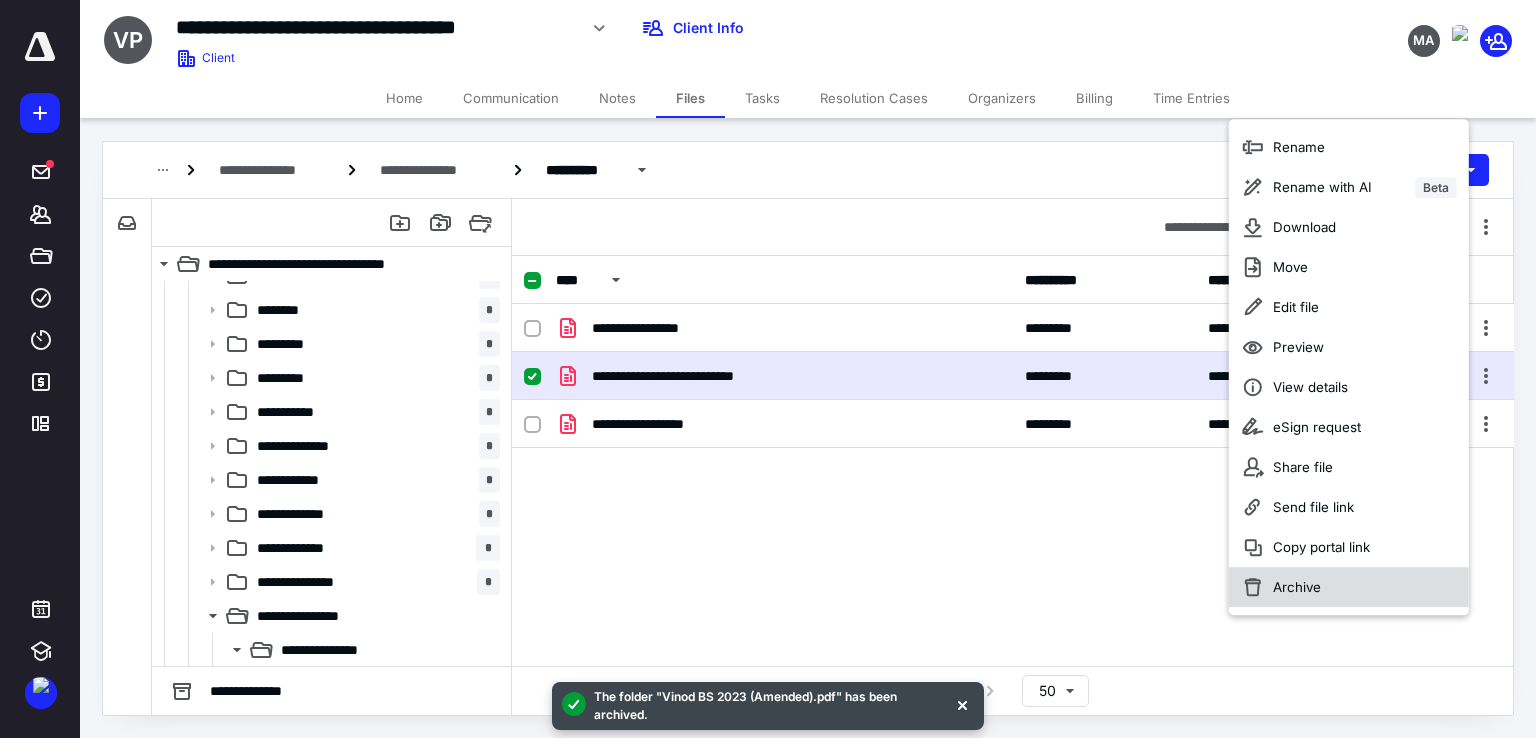 click on "Archive" at bounding box center [1349, 587] 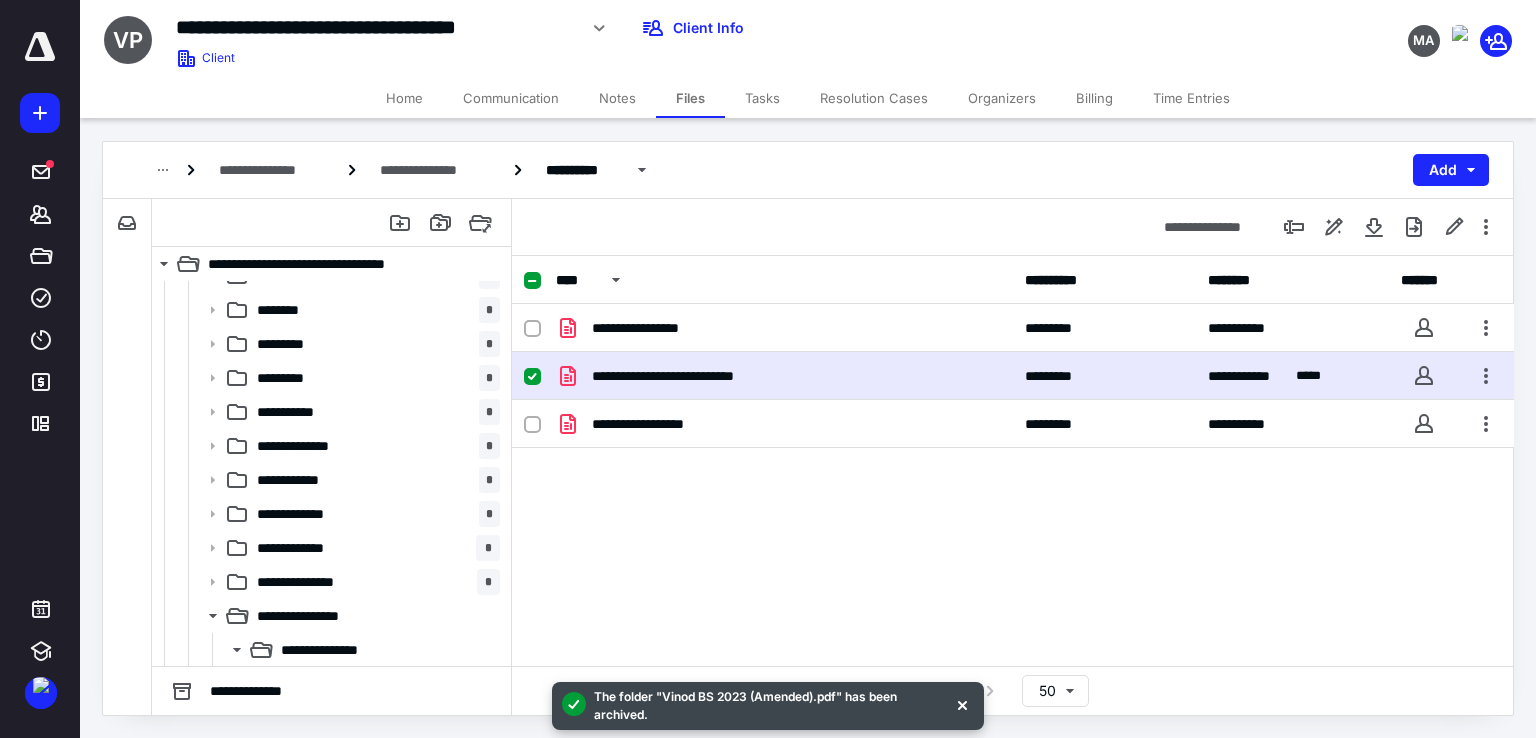 checkbox on "false" 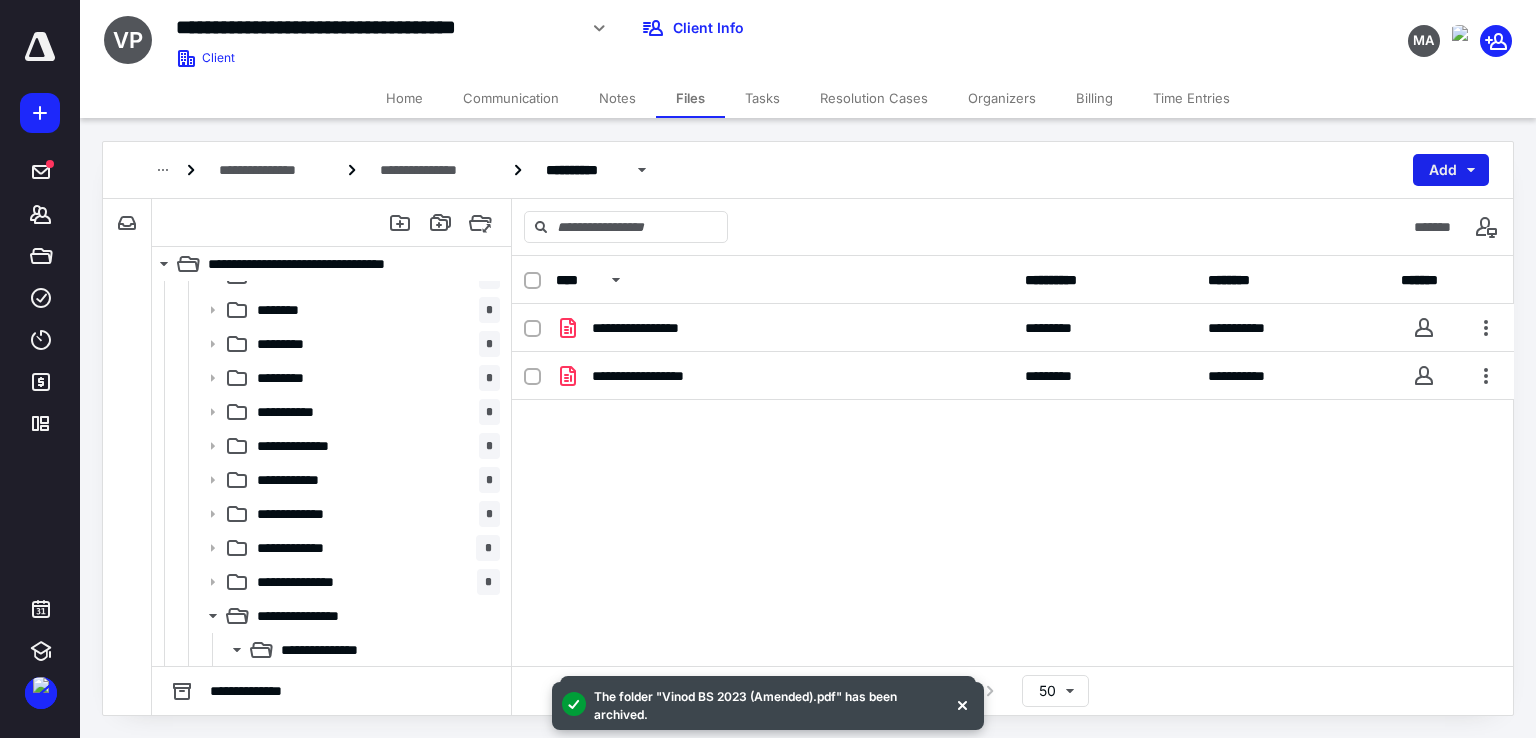 click on "Add" at bounding box center [1451, 170] 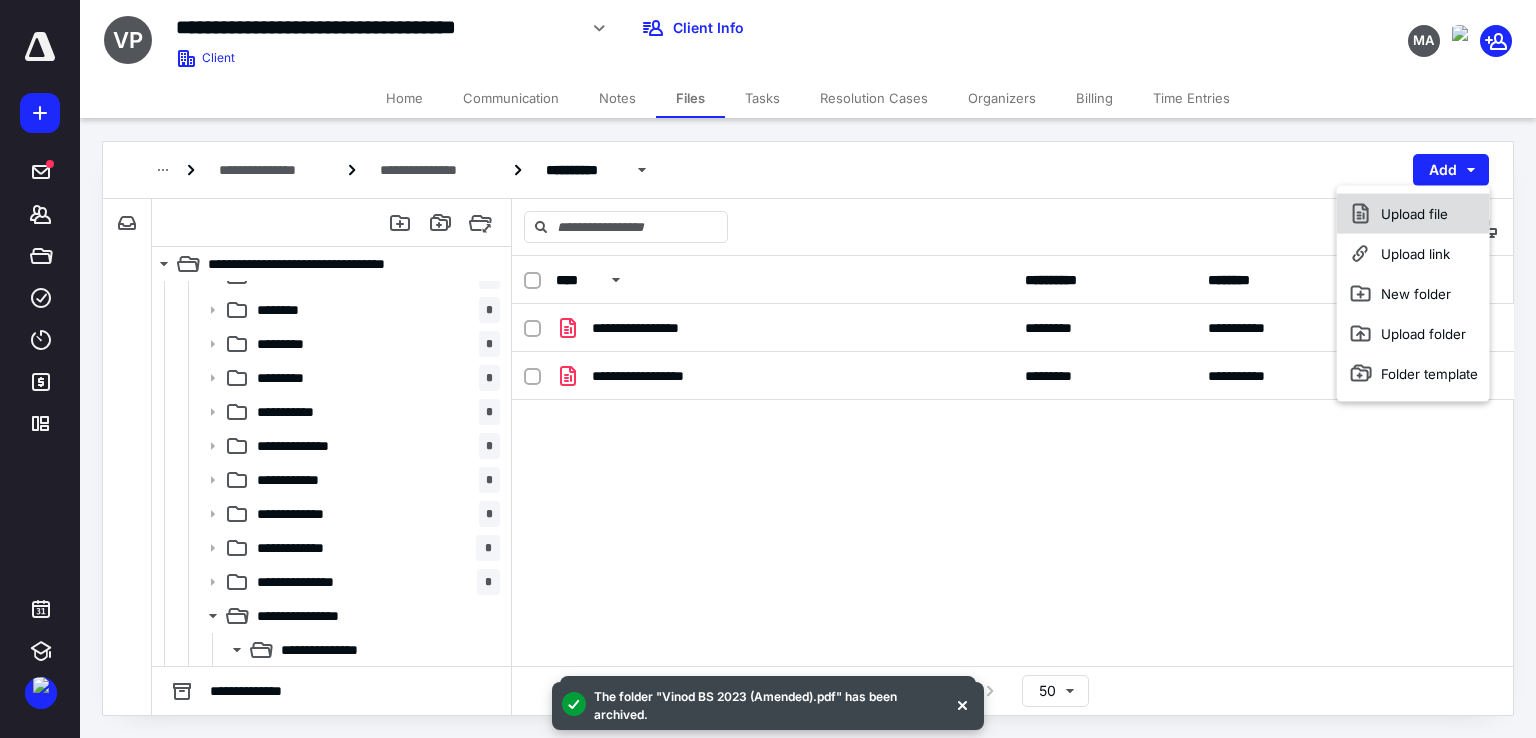 click on "Upload file" at bounding box center [1413, 214] 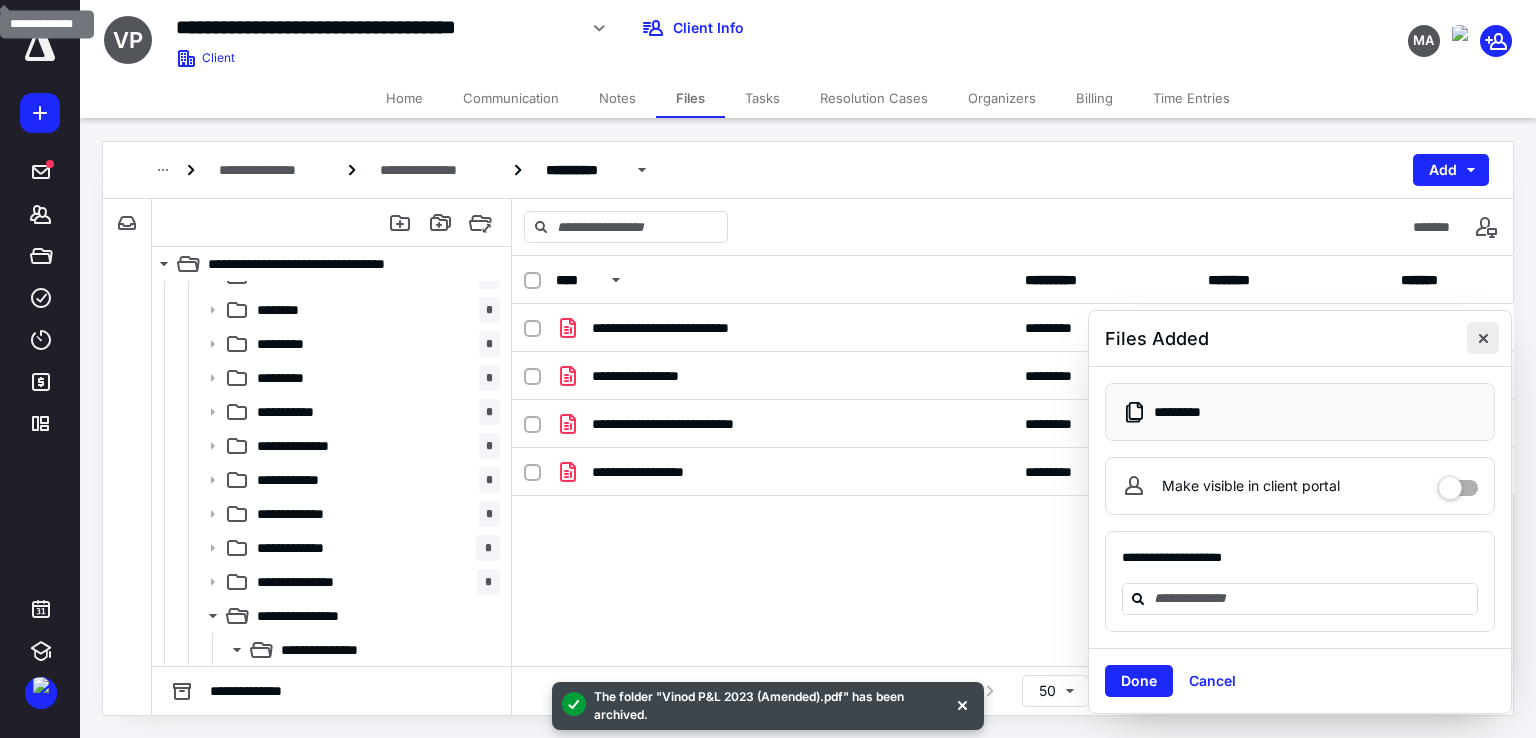 click at bounding box center [1483, 338] 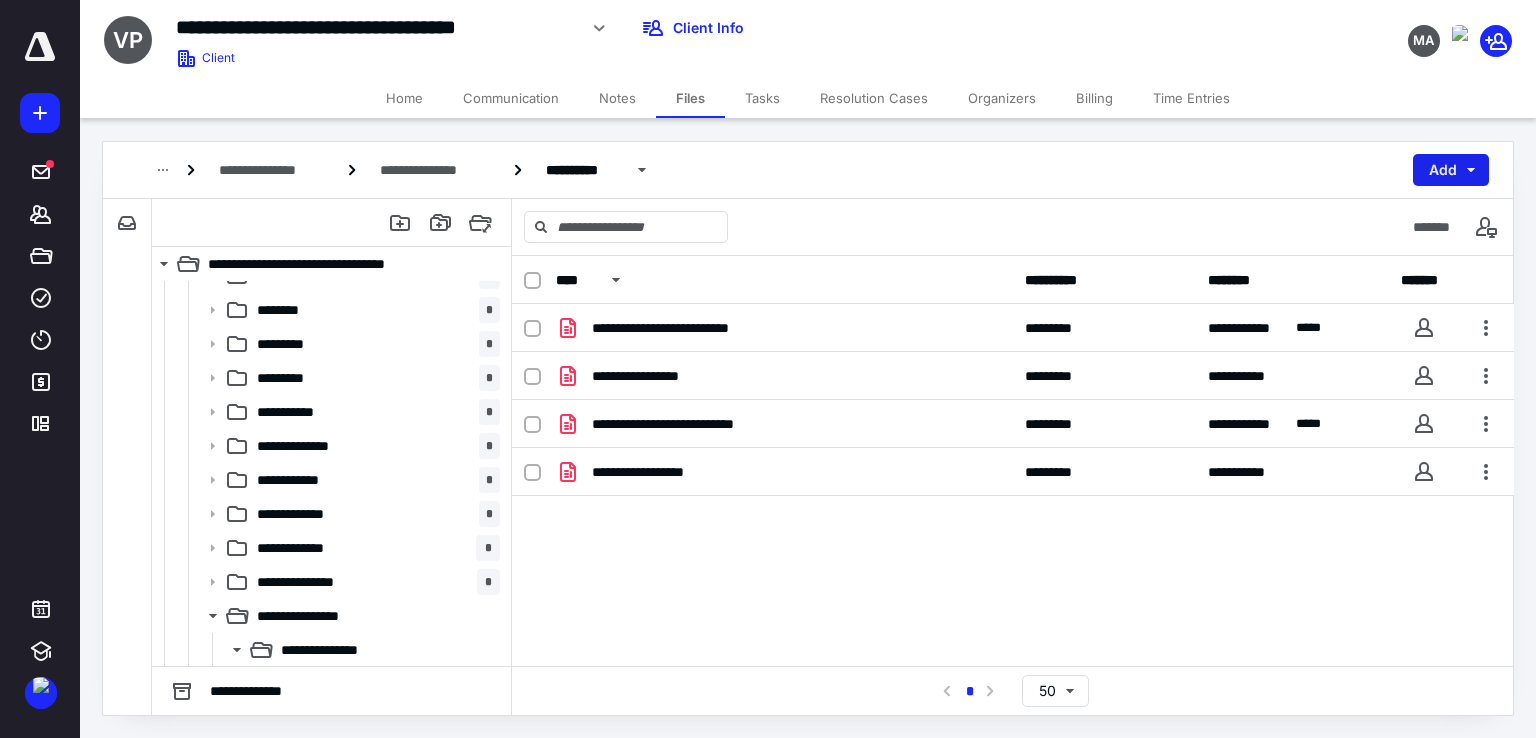 click on "Add" at bounding box center (1451, 170) 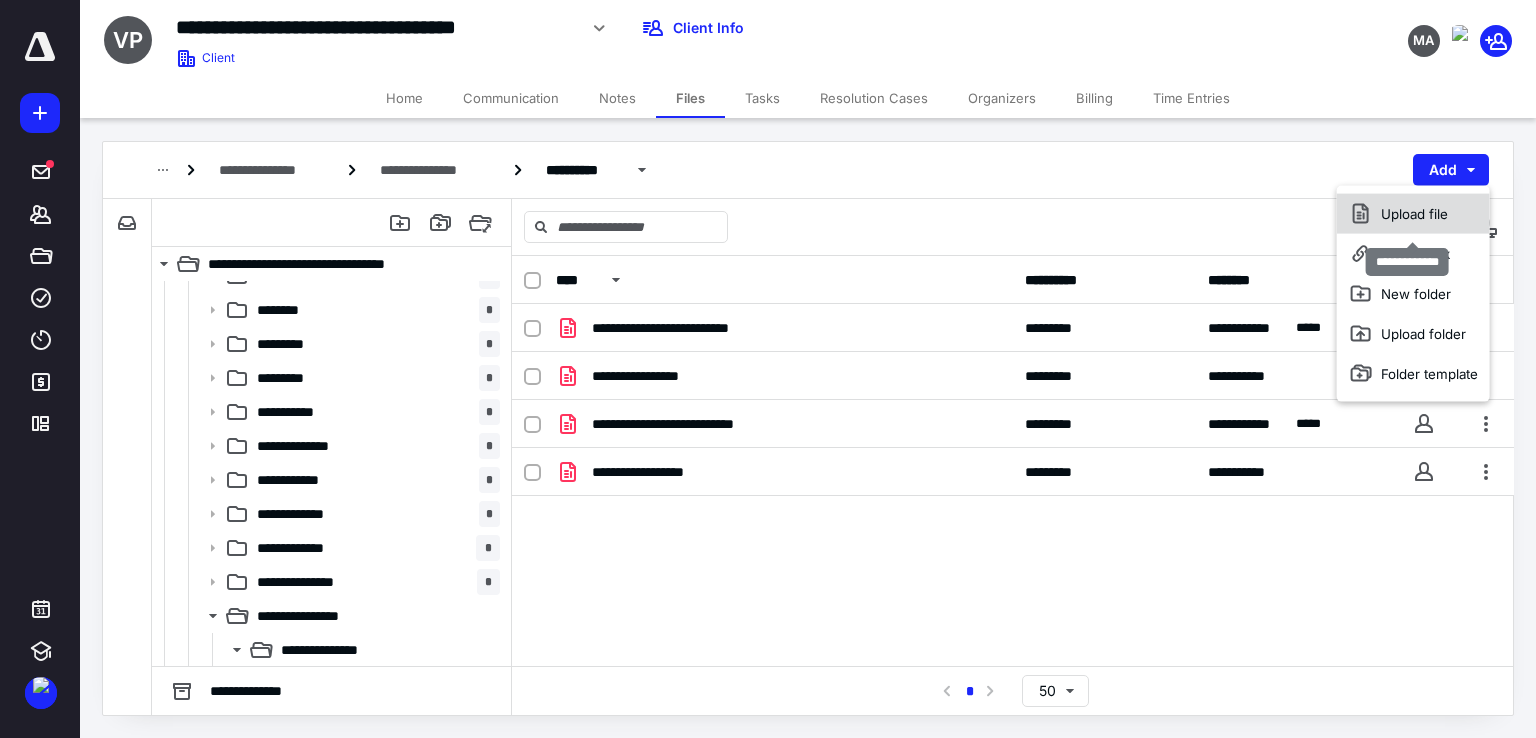 click on "Upload file" at bounding box center [1413, 214] 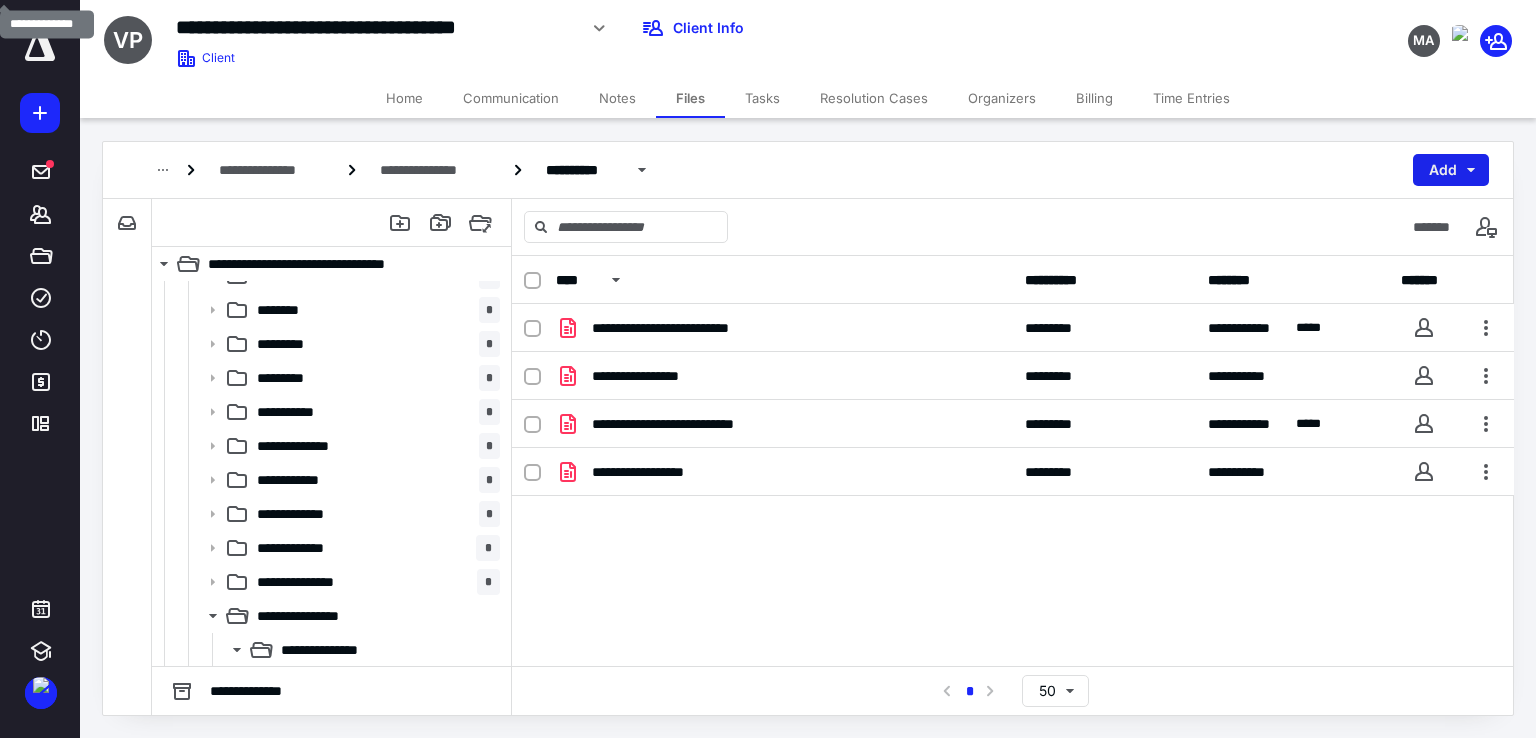 click on "Add" at bounding box center [1451, 170] 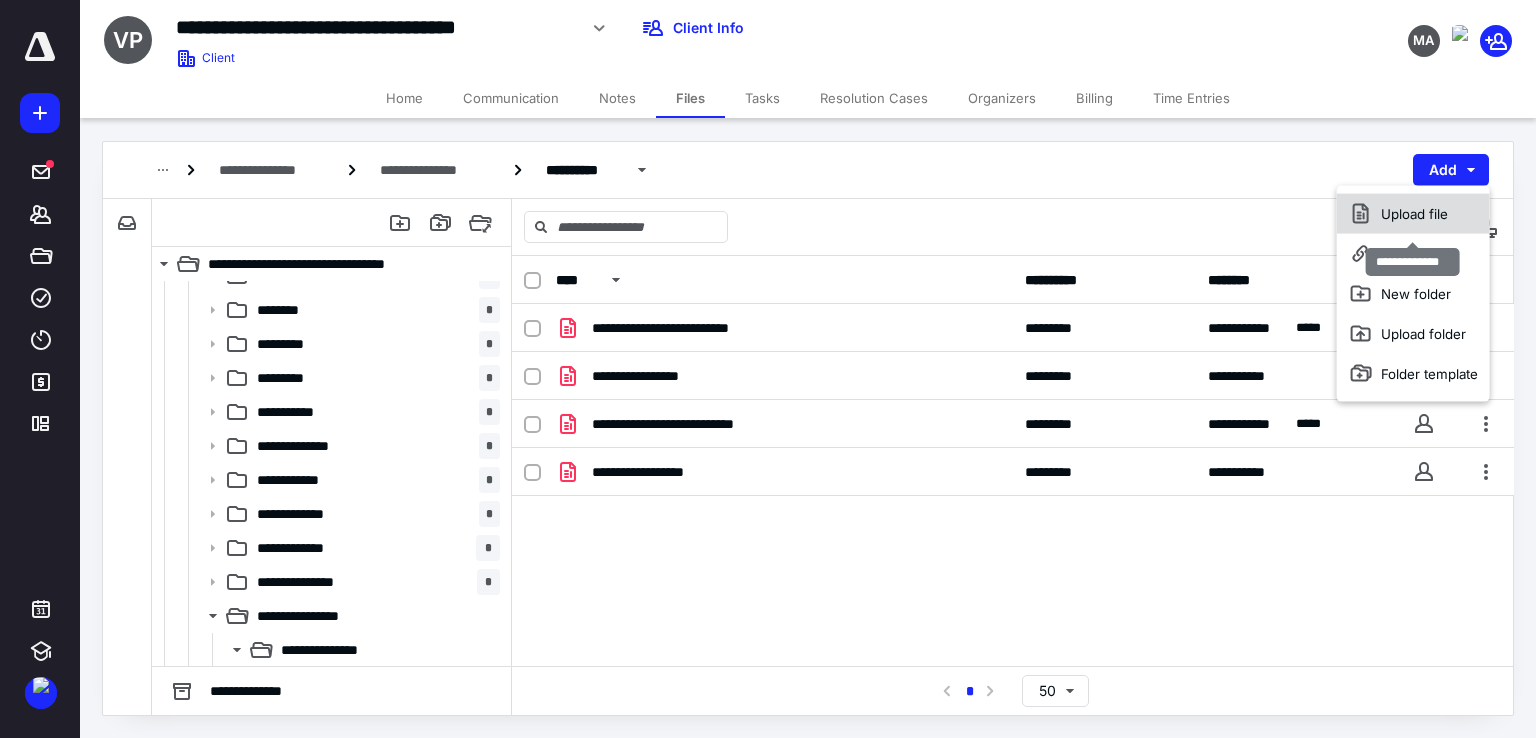 click on "Upload file" at bounding box center [1413, 214] 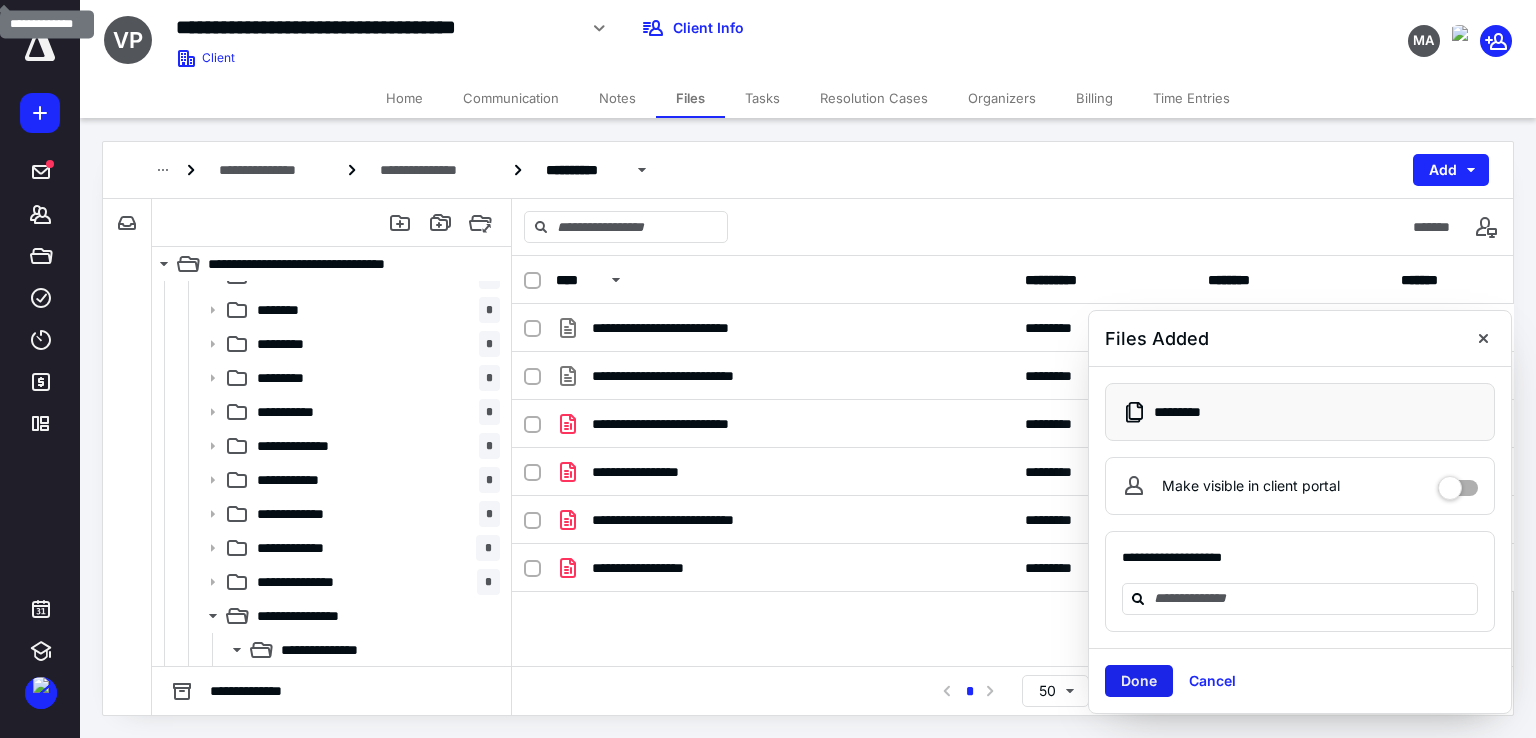 click on "Done" at bounding box center (1139, 681) 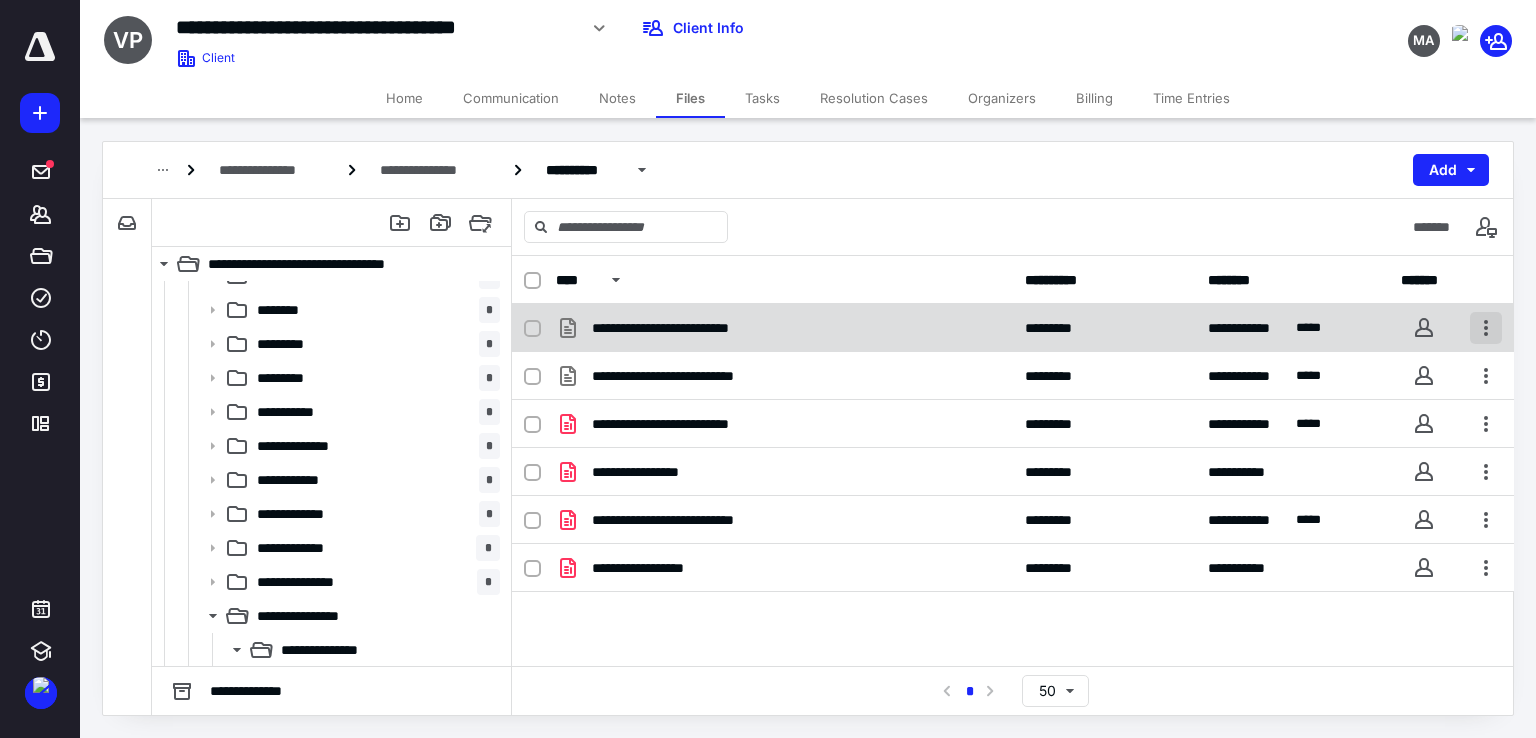 click at bounding box center (1486, 328) 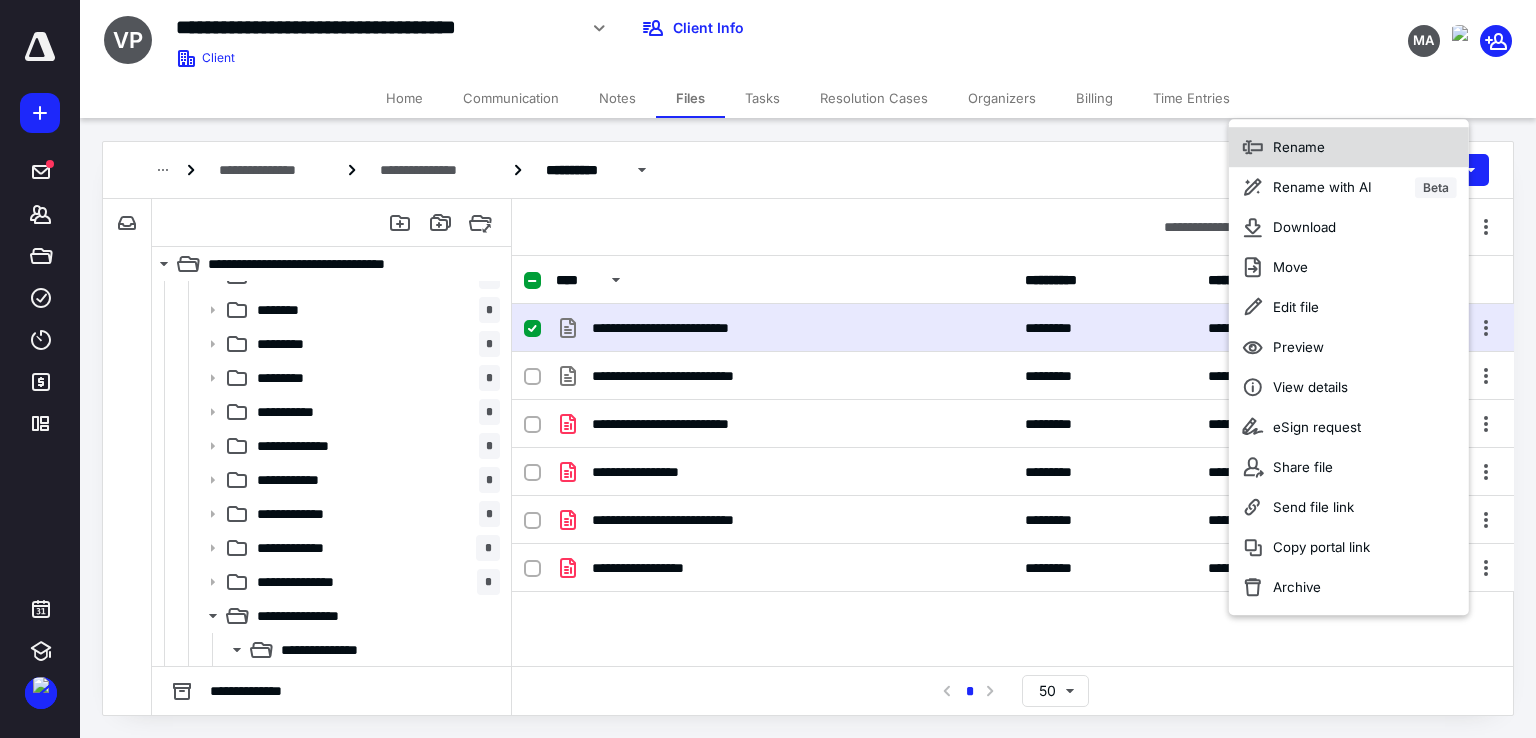 click on "Rename" at bounding box center (1349, 147) 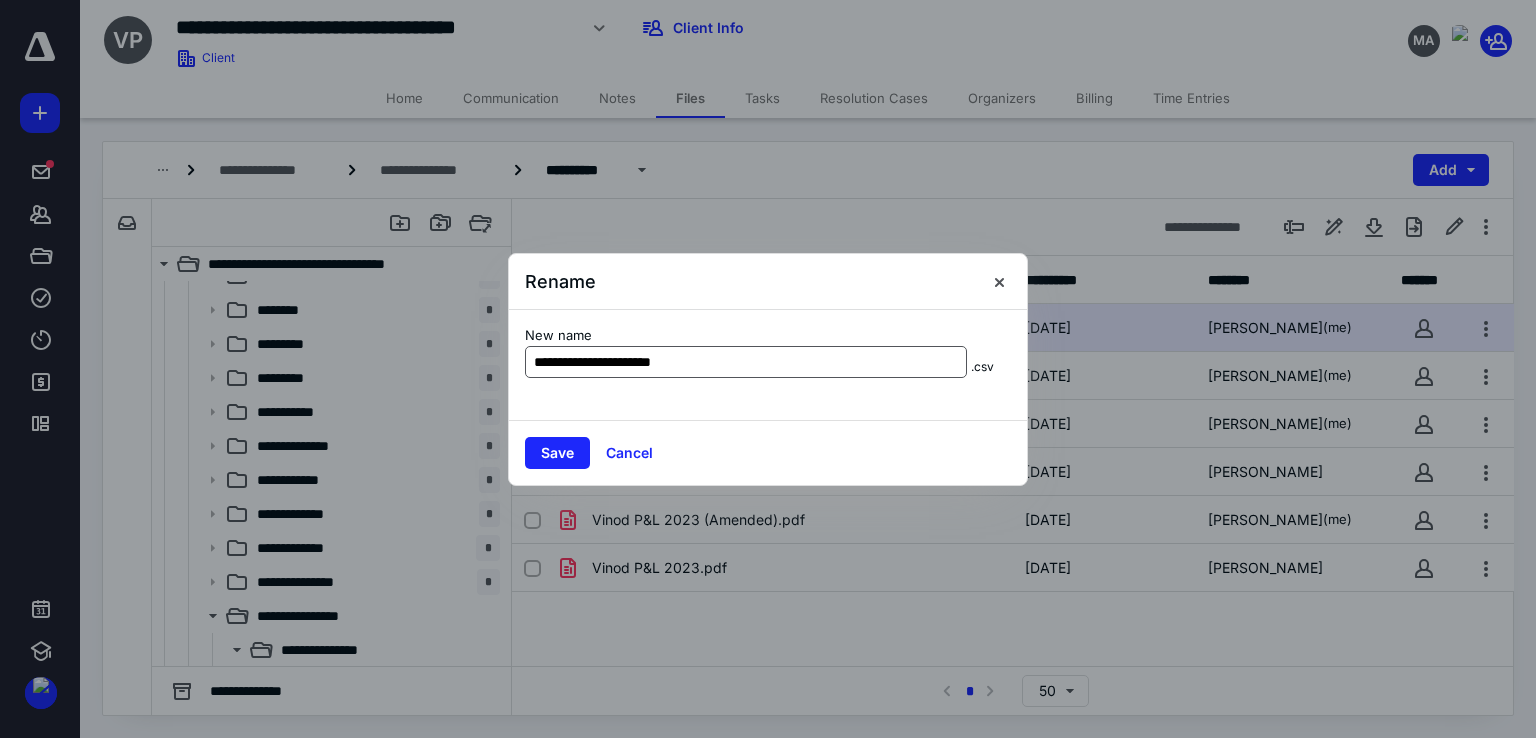 click on "**********" at bounding box center (746, 362) 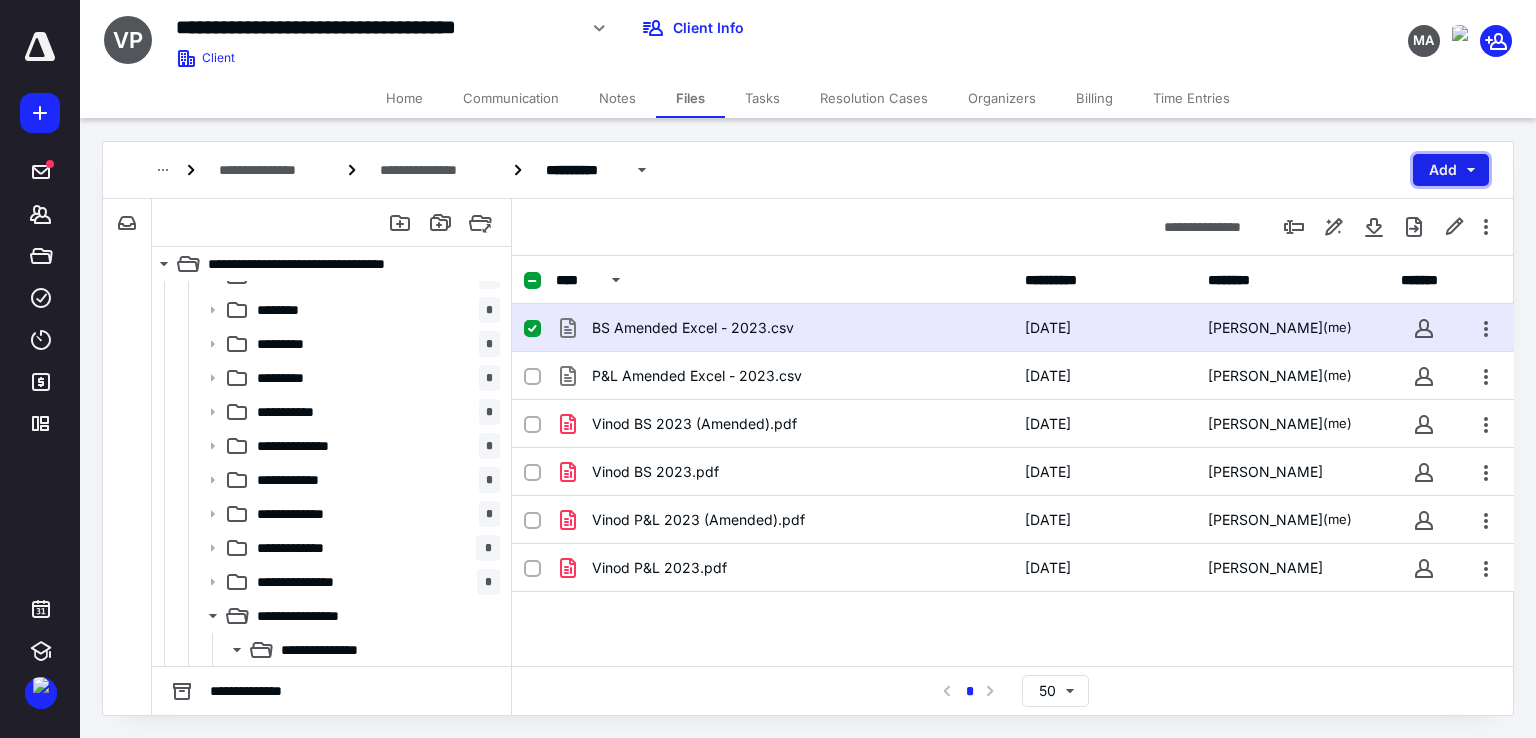 click on "Add" at bounding box center (1451, 170) 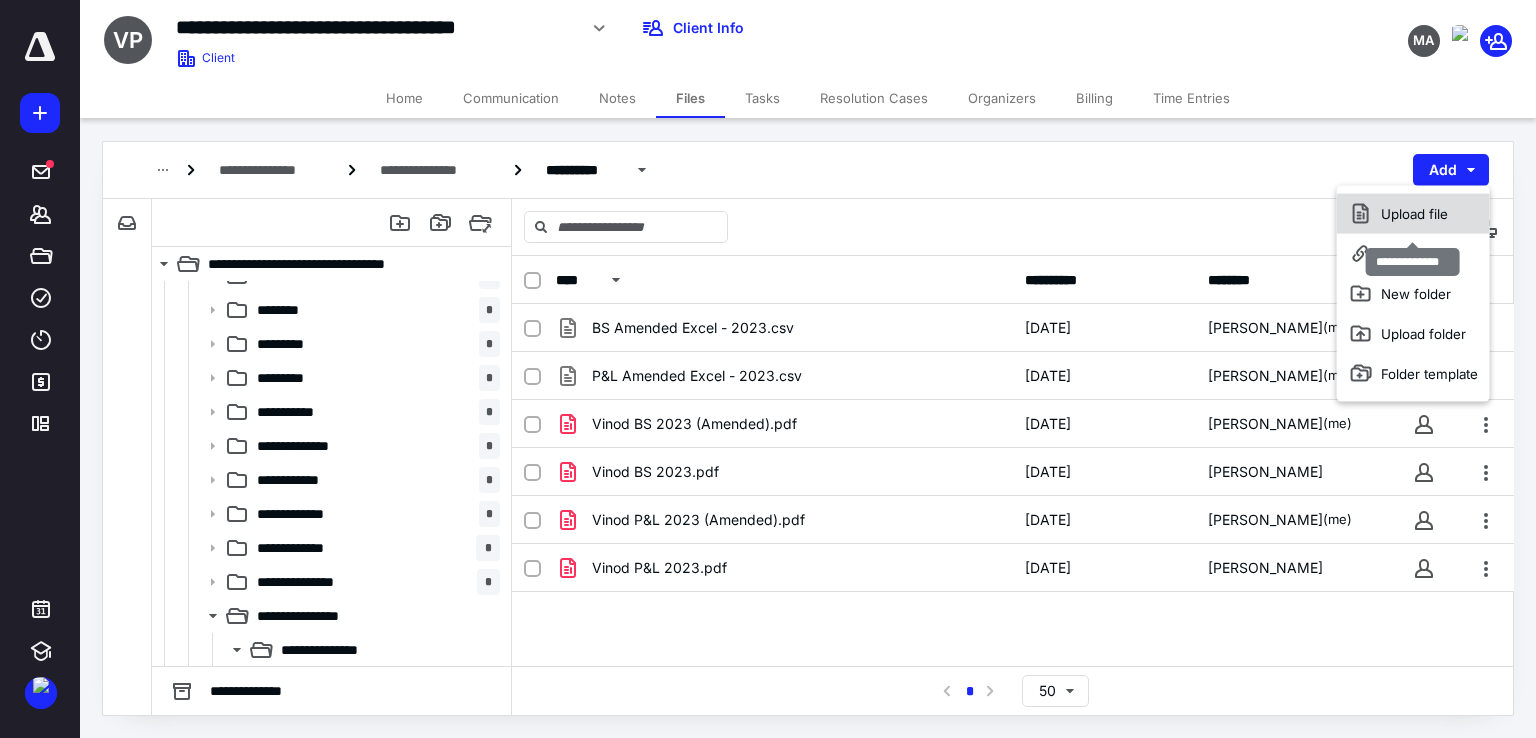 click on "Upload file" at bounding box center (1413, 214) 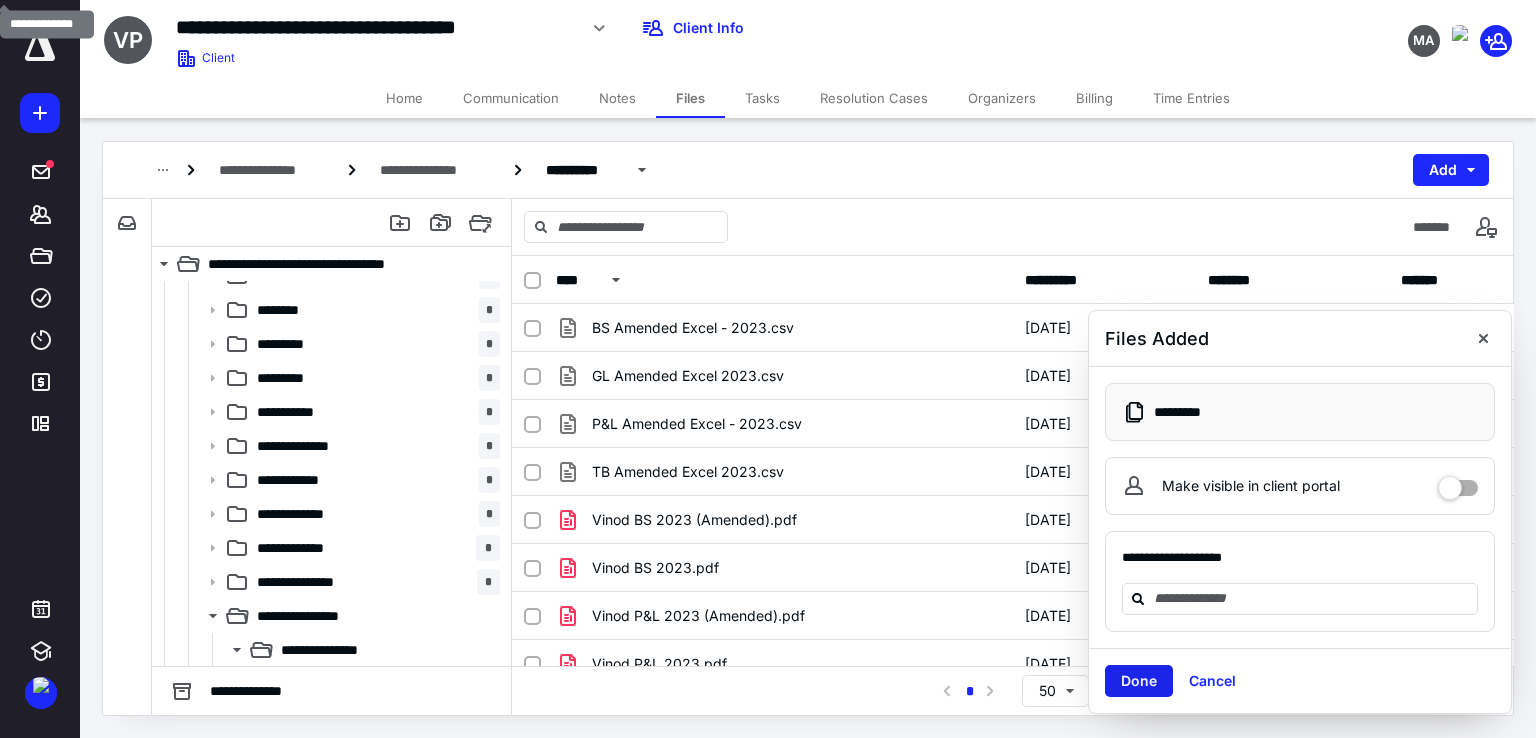 click on "Done" at bounding box center (1139, 681) 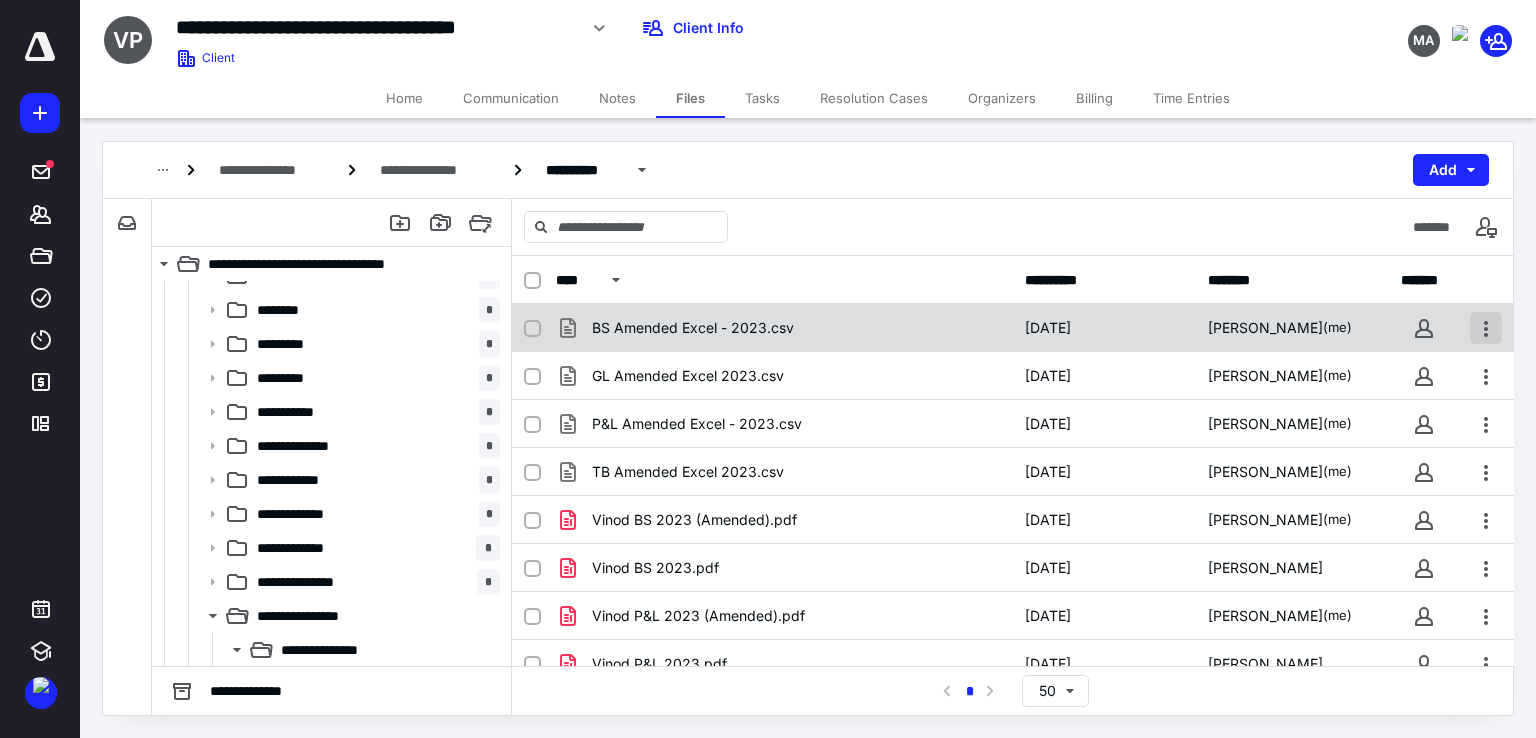 click at bounding box center (1486, 328) 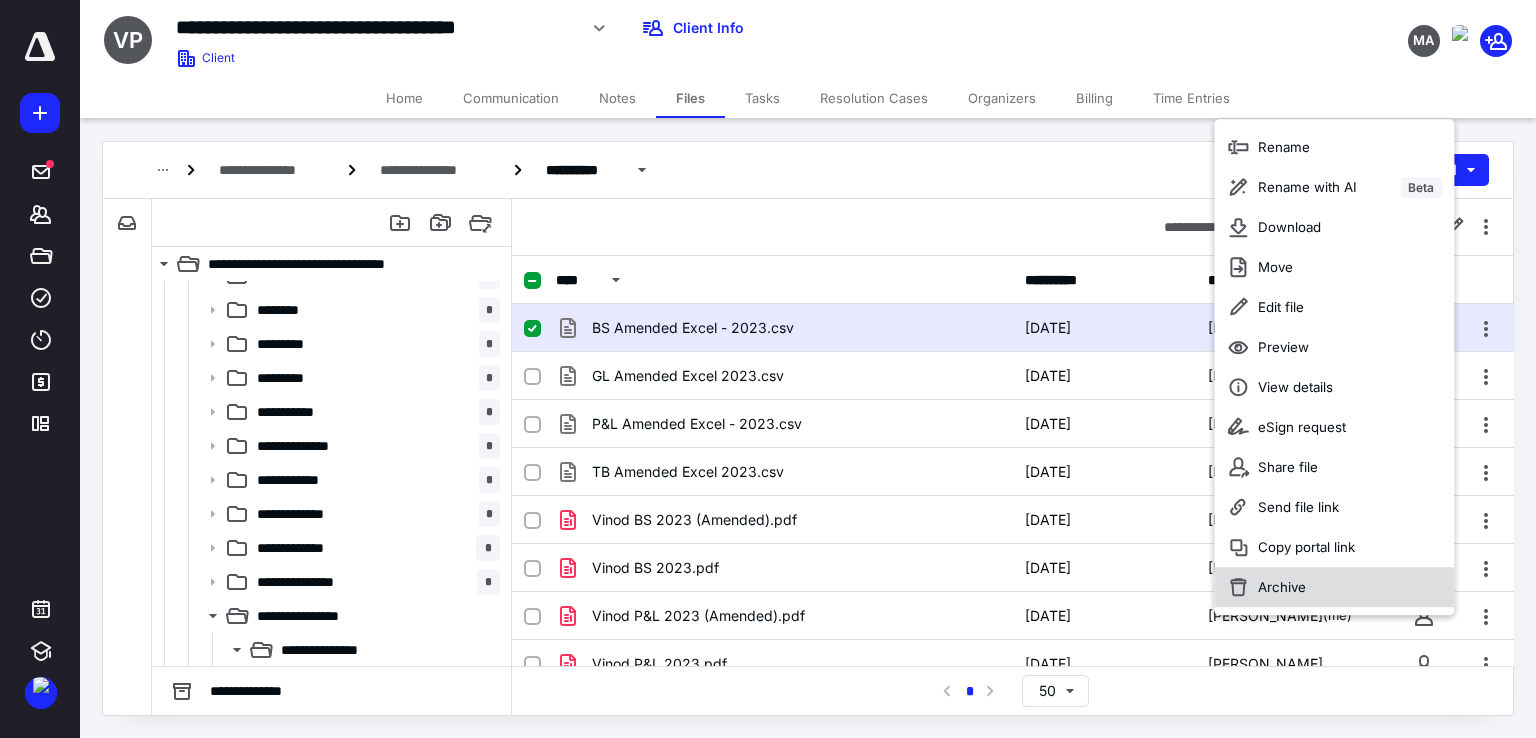 click on "Archive" at bounding box center [1334, 587] 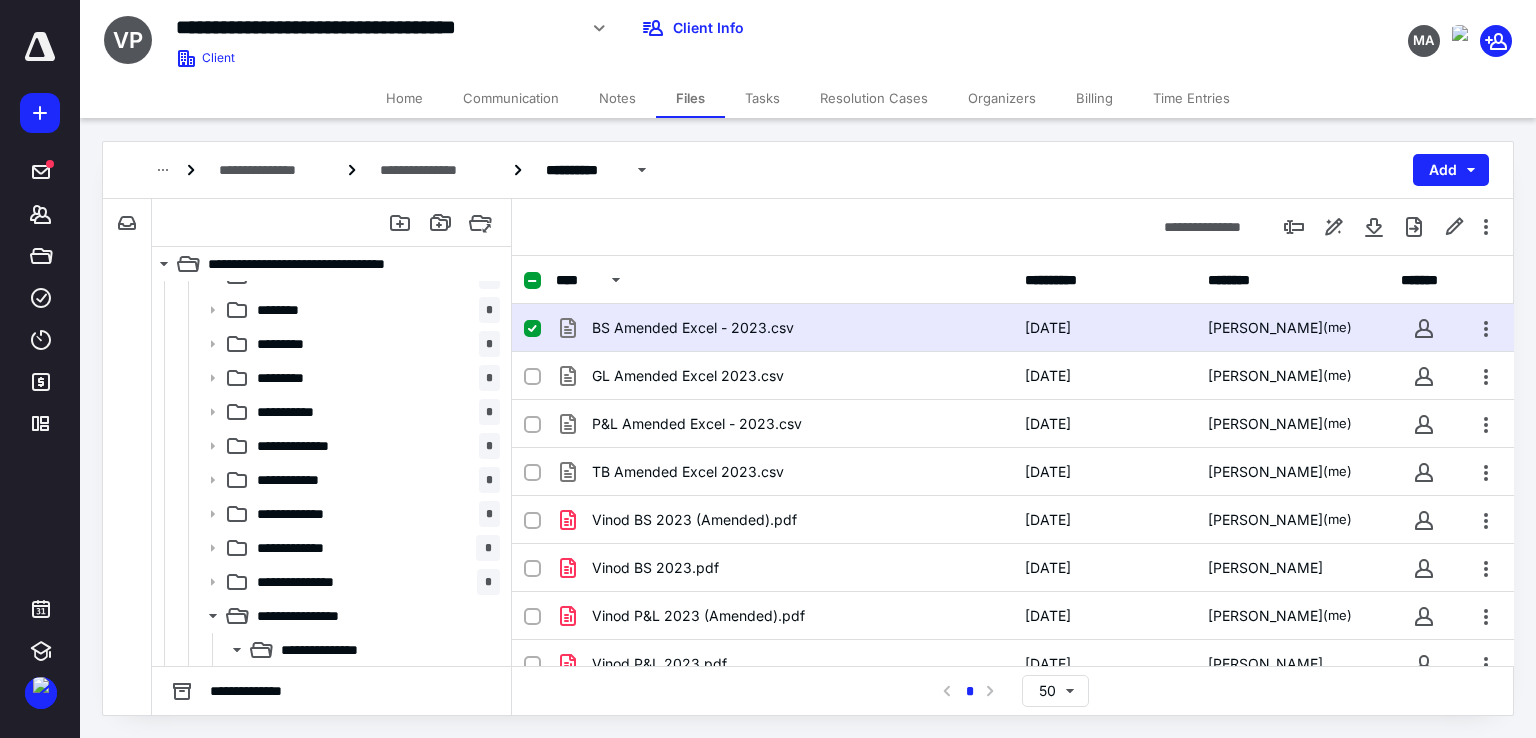 checkbox on "false" 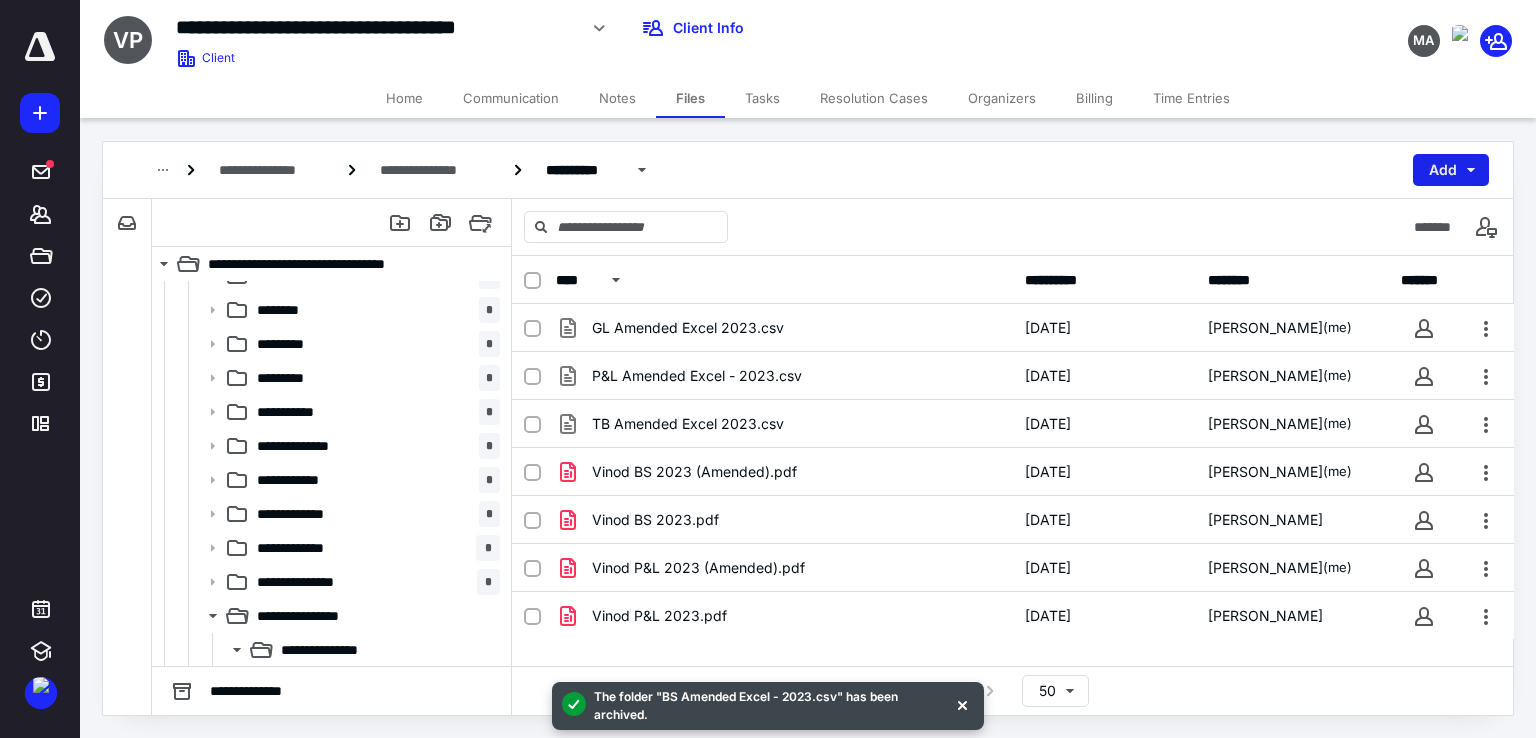 click on "Add" at bounding box center [1451, 170] 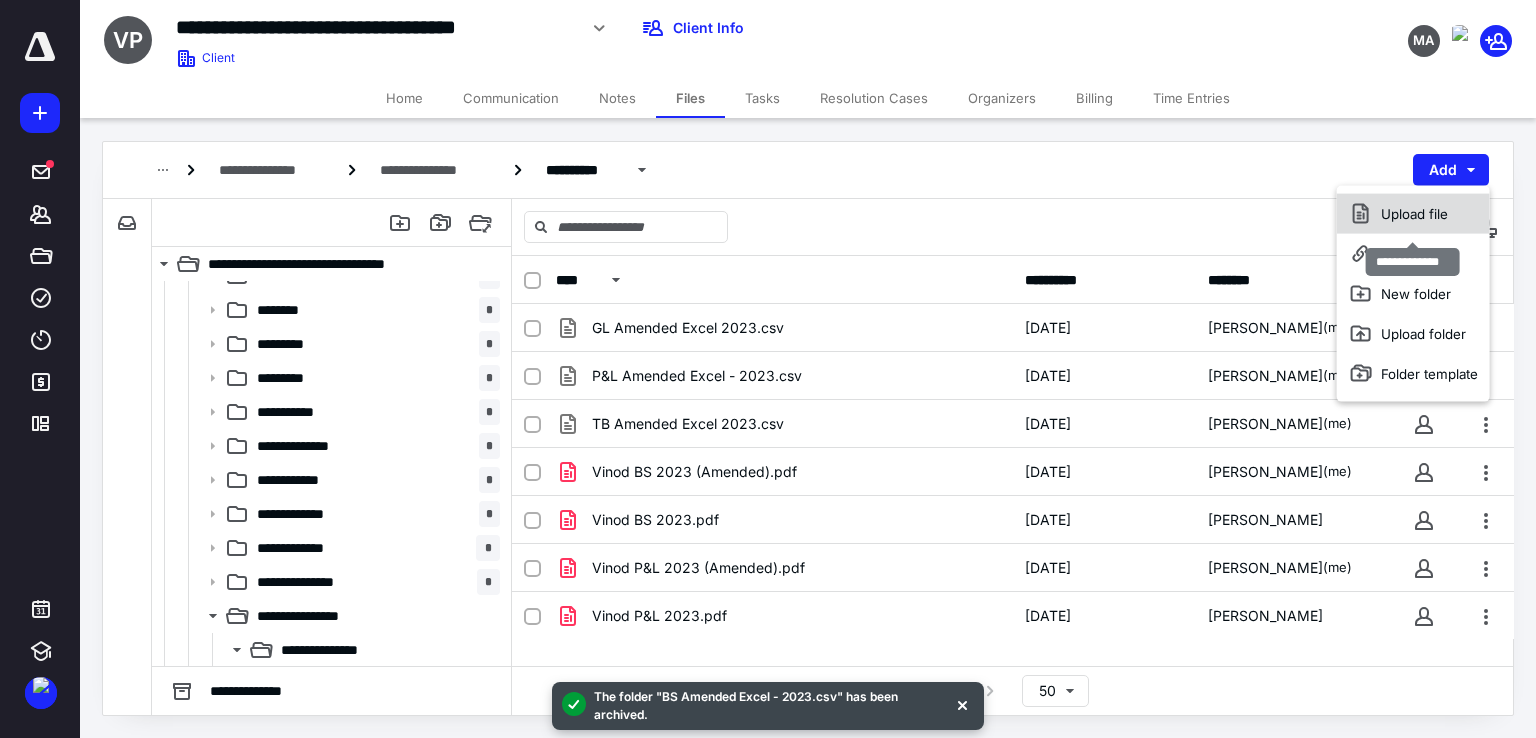 click on "Upload file" at bounding box center [1413, 214] 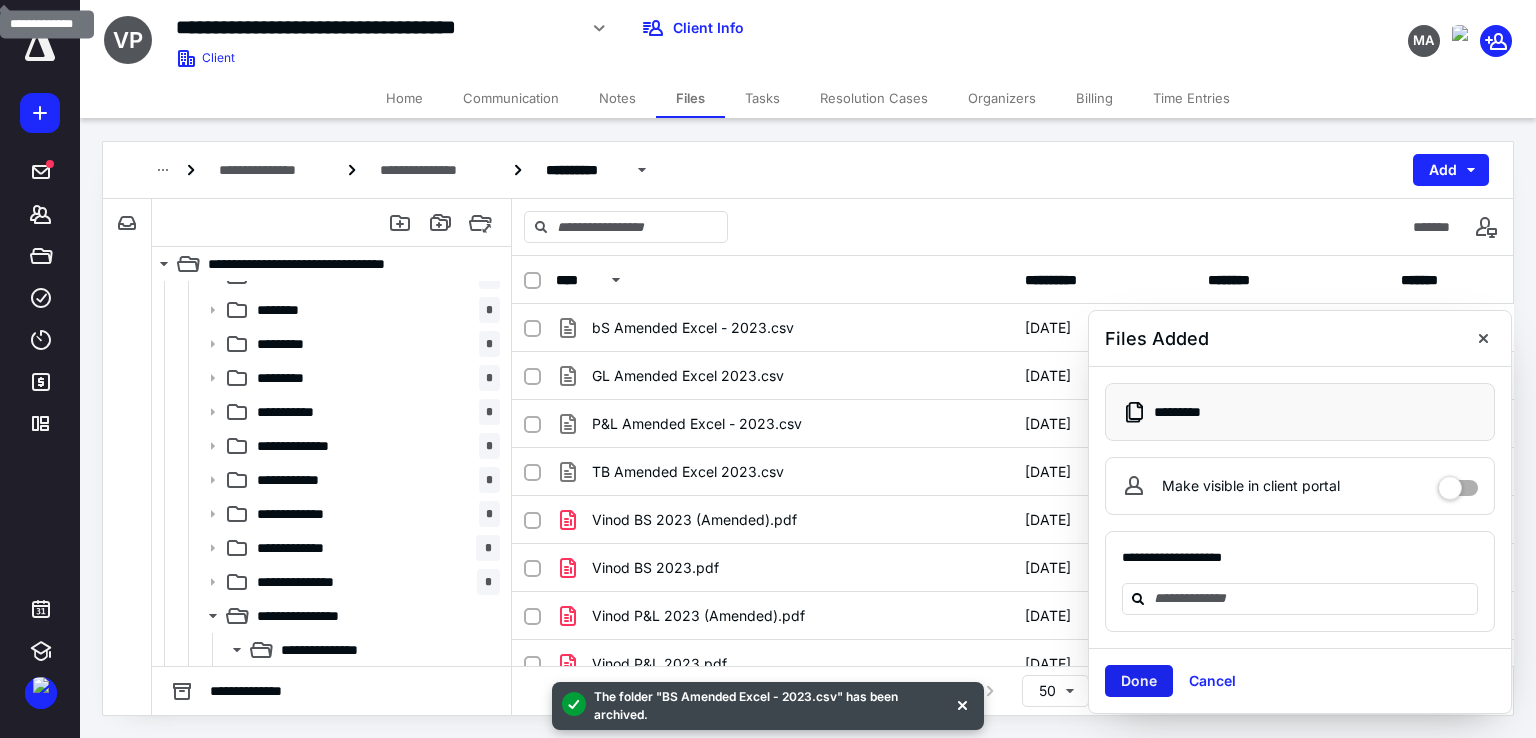 click on "Done" at bounding box center [1139, 681] 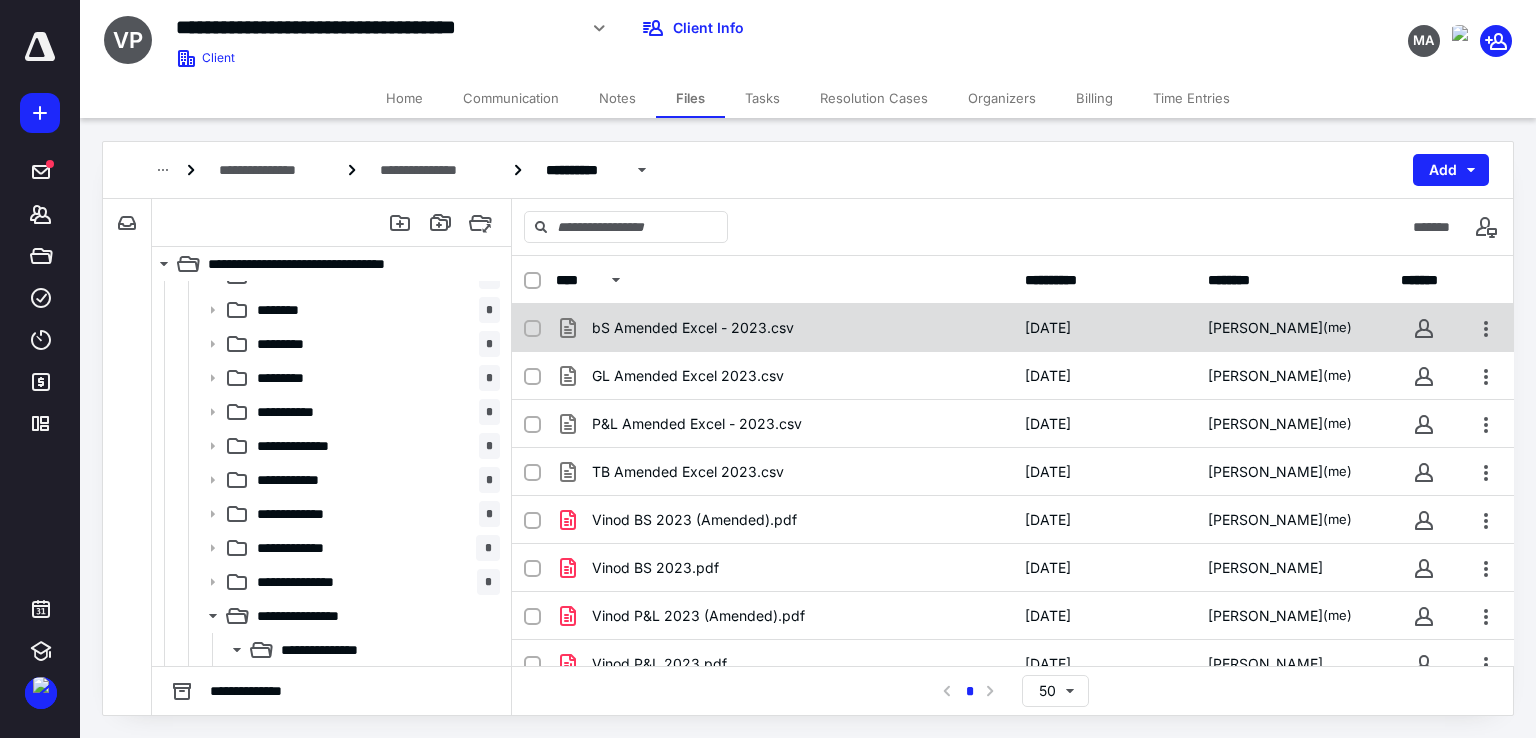 click on "bS Amended Excel - 2023.csv" at bounding box center [784, 328] 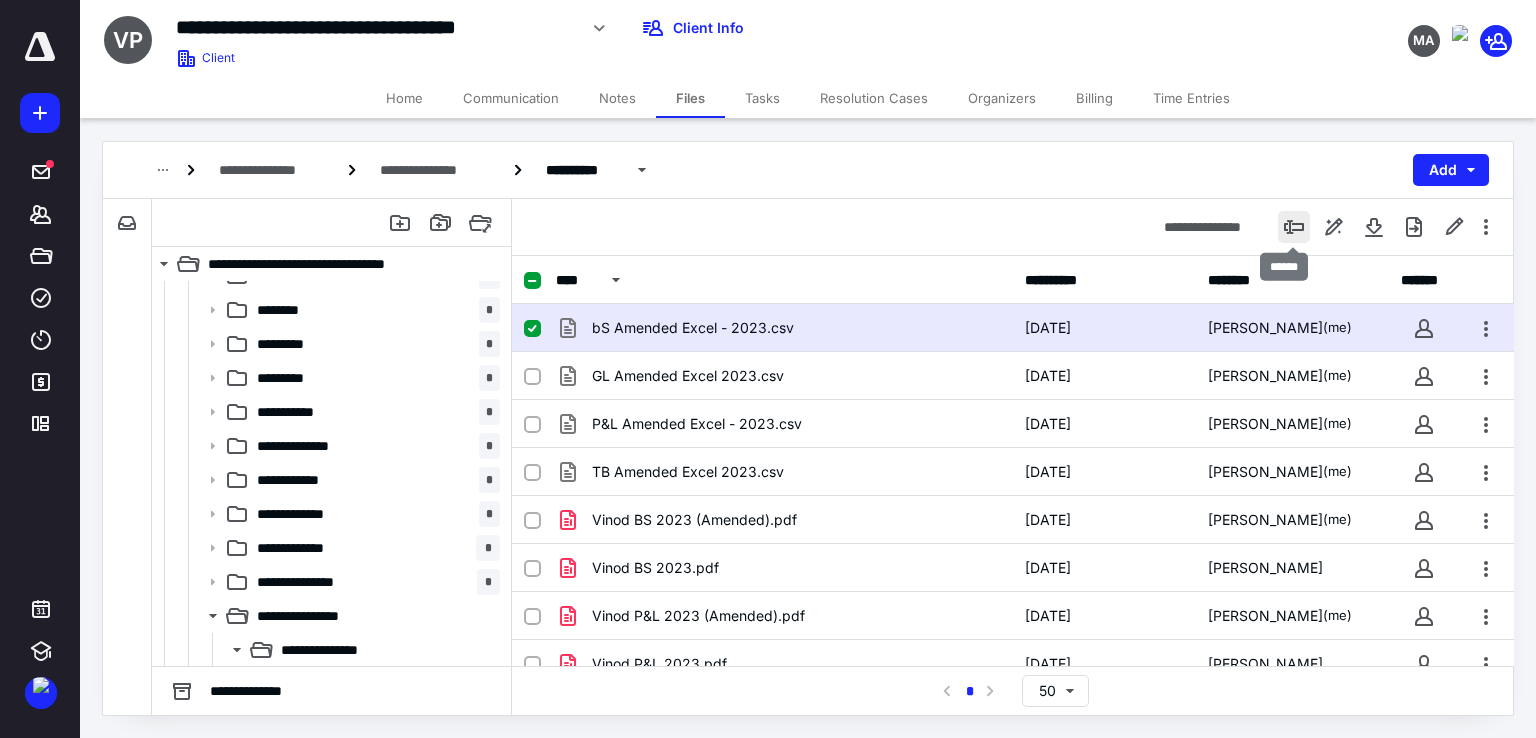 click at bounding box center (1294, 227) 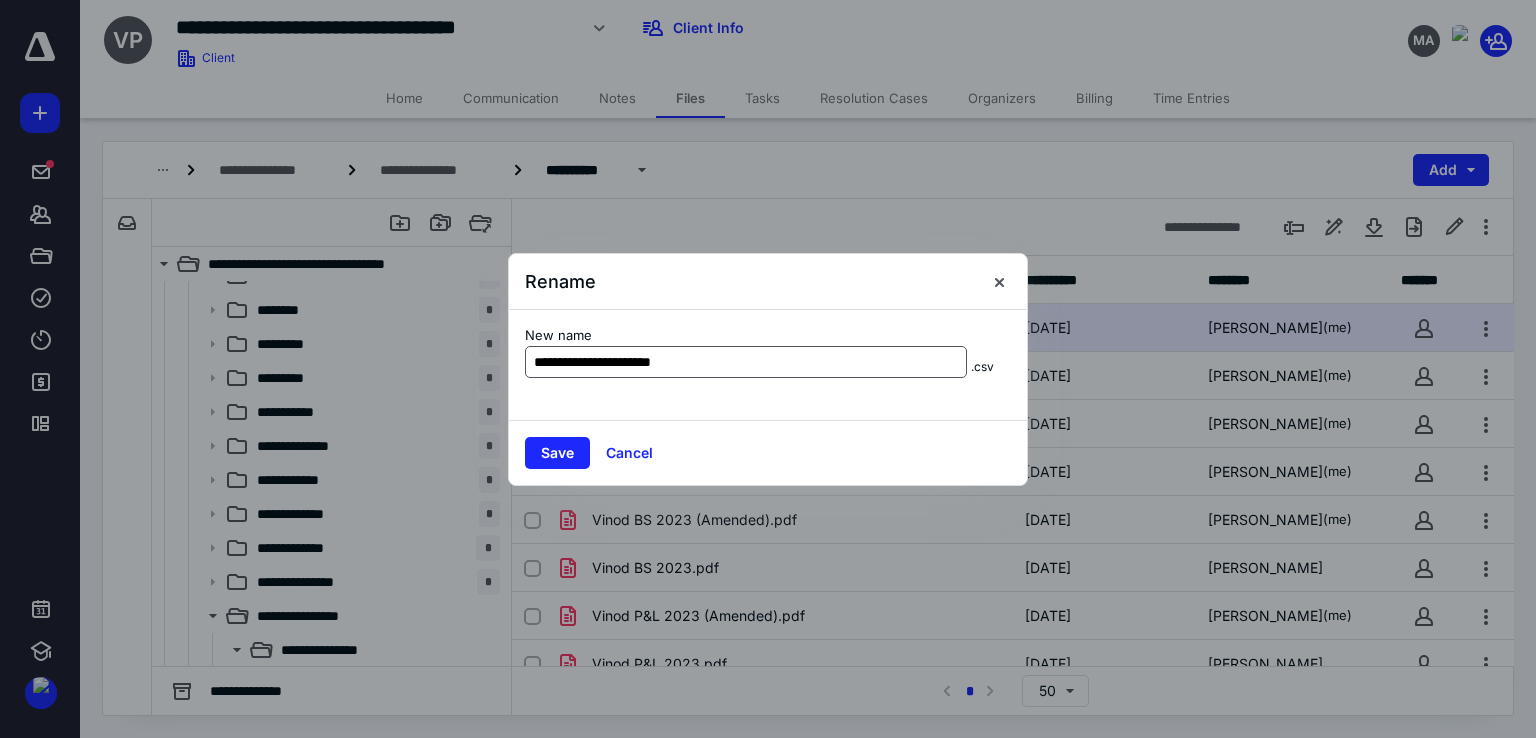 click on "**********" at bounding box center [746, 362] 